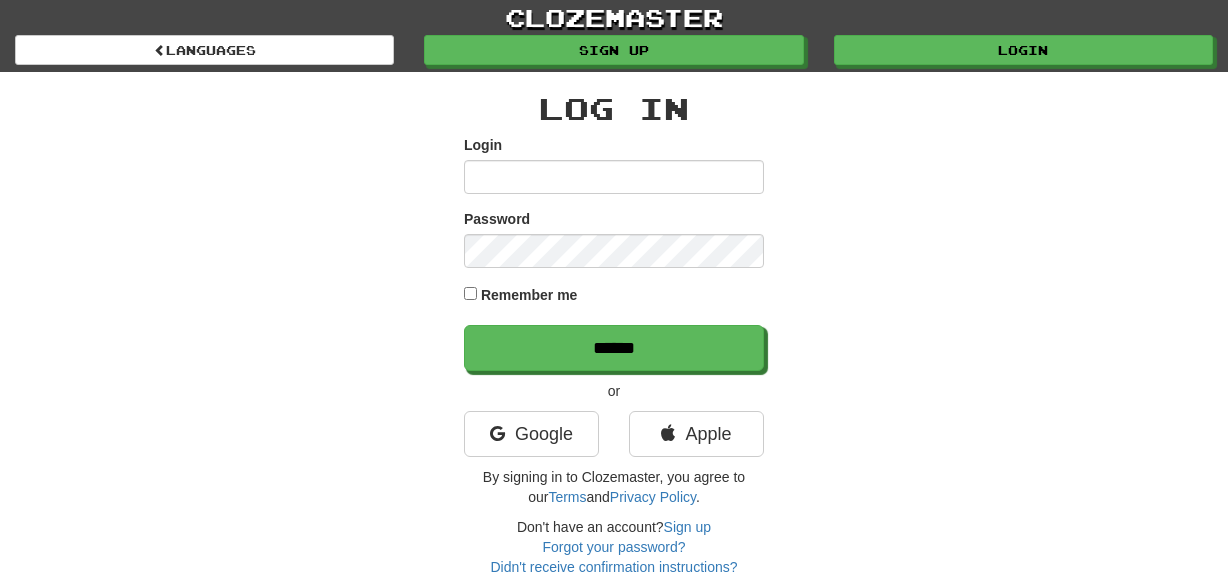 scroll, scrollTop: 0, scrollLeft: 0, axis: both 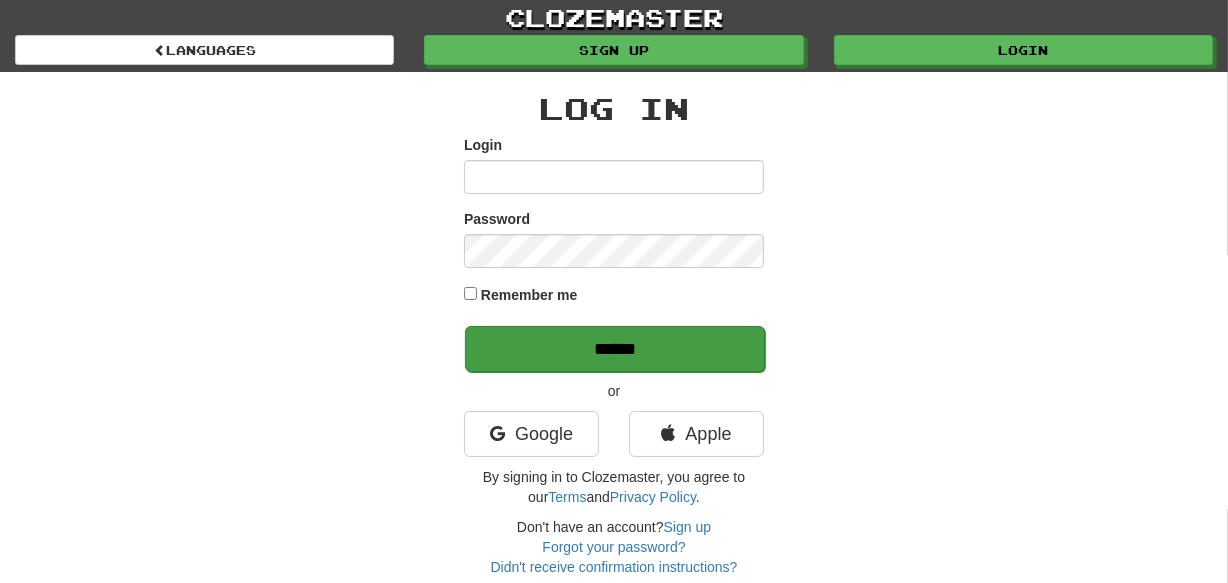 type on "********" 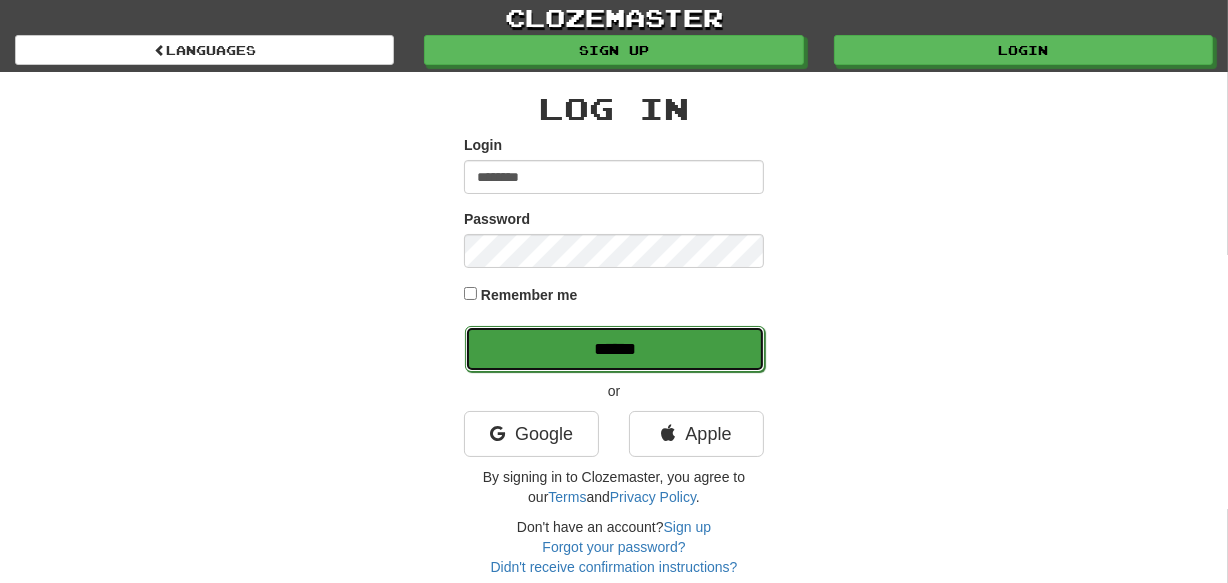 click on "******" at bounding box center [615, 349] 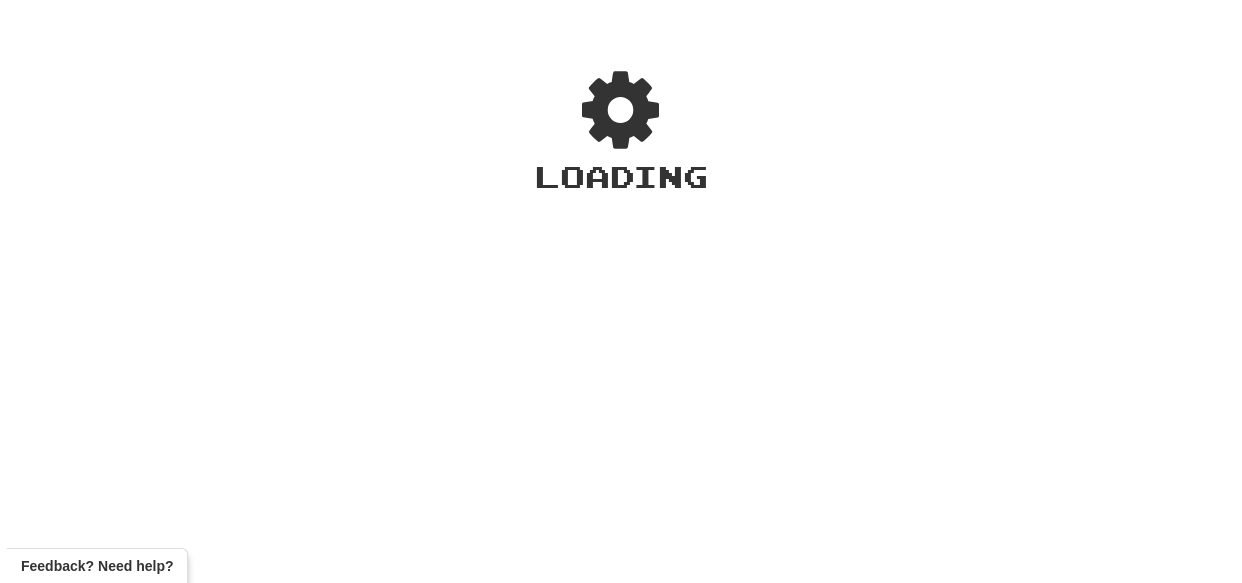 scroll, scrollTop: 0, scrollLeft: 0, axis: both 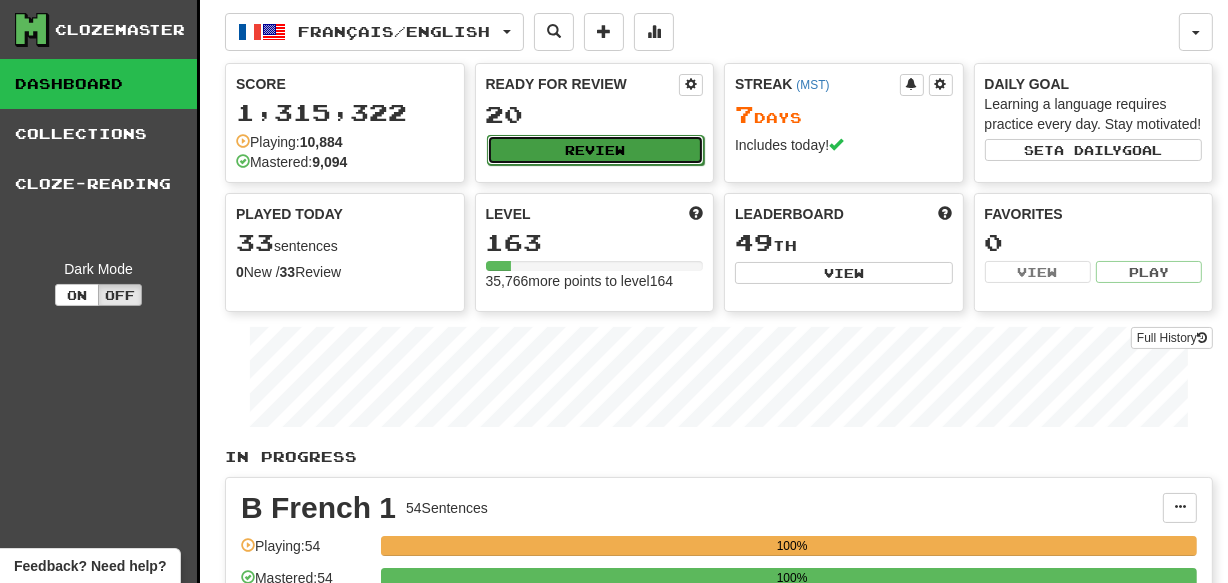 click on "Review" at bounding box center (596, 150) 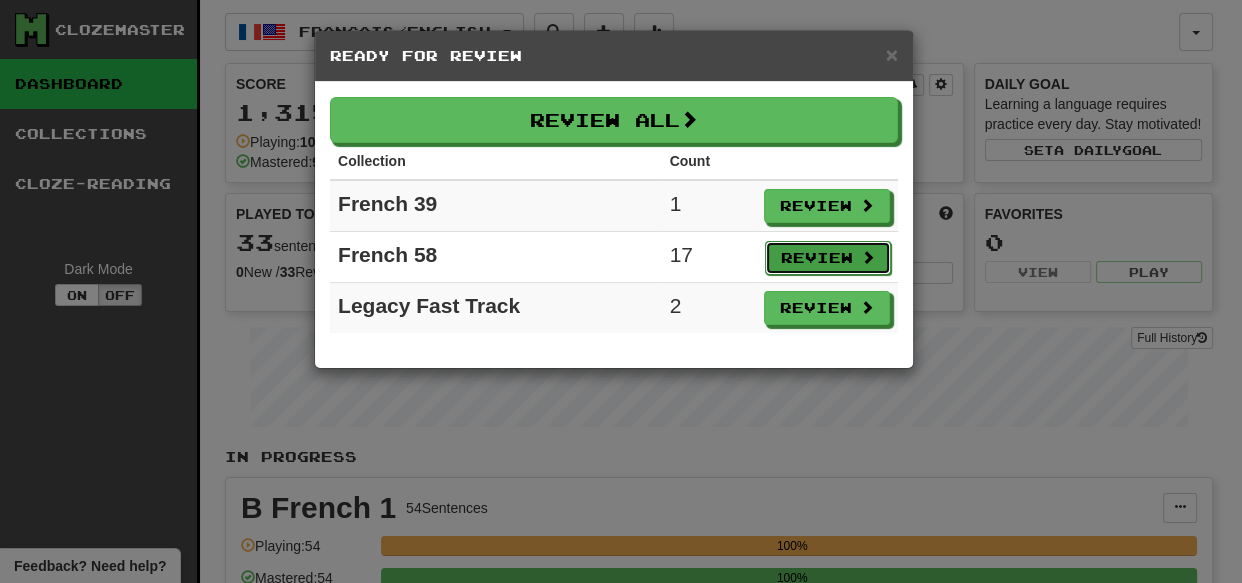 click on "Review" at bounding box center (828, 258) 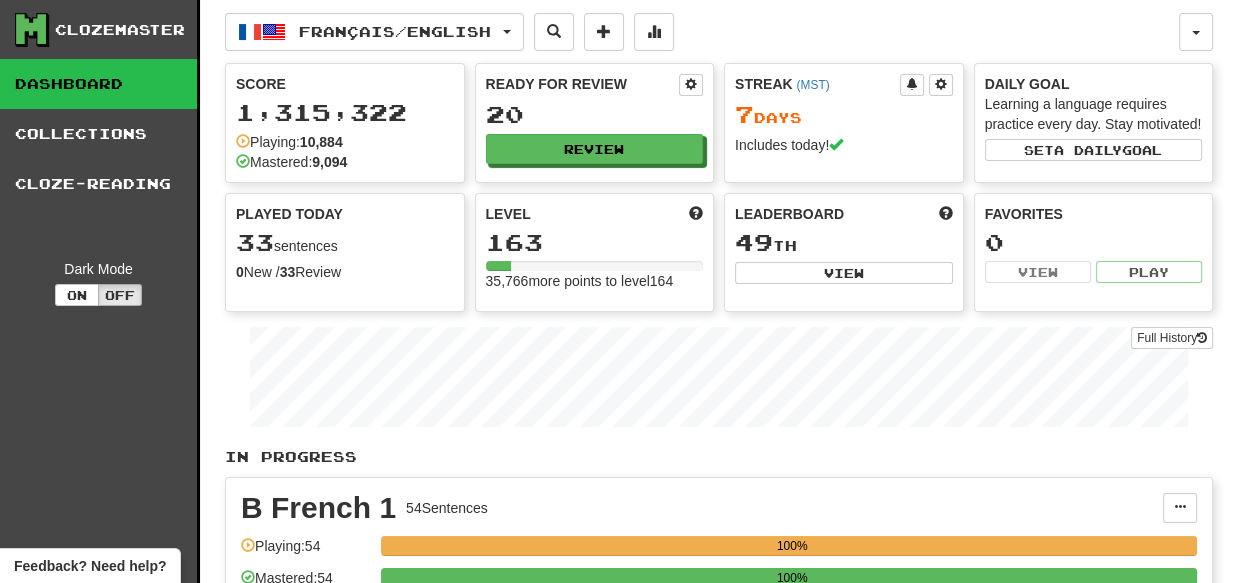 select on "***" 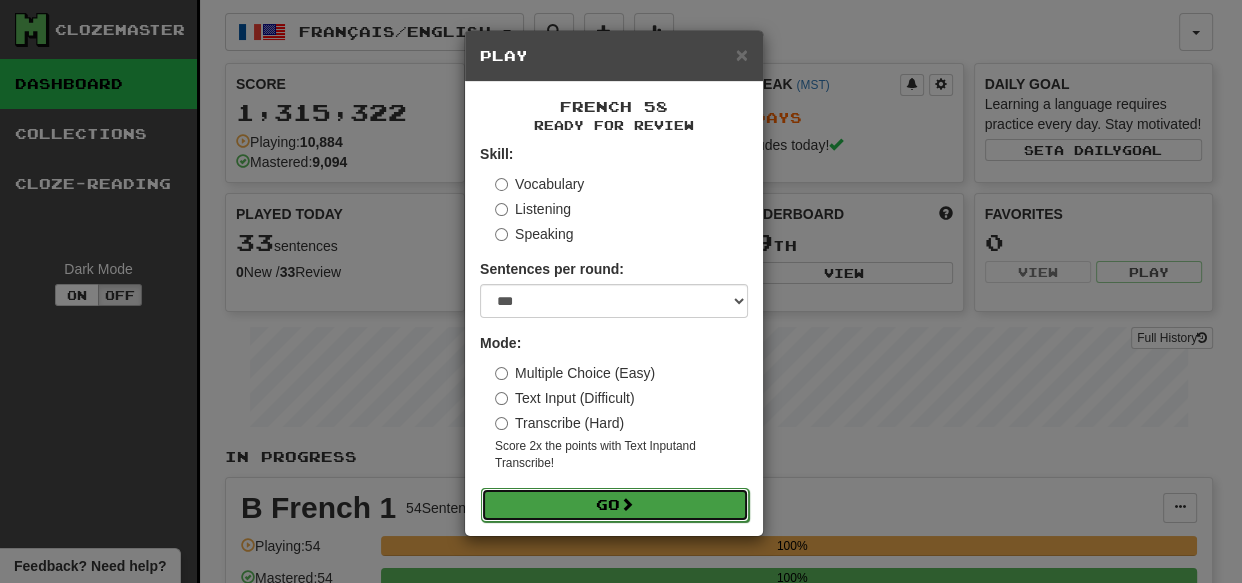 click on "Go" at bounding box center [615, 505] 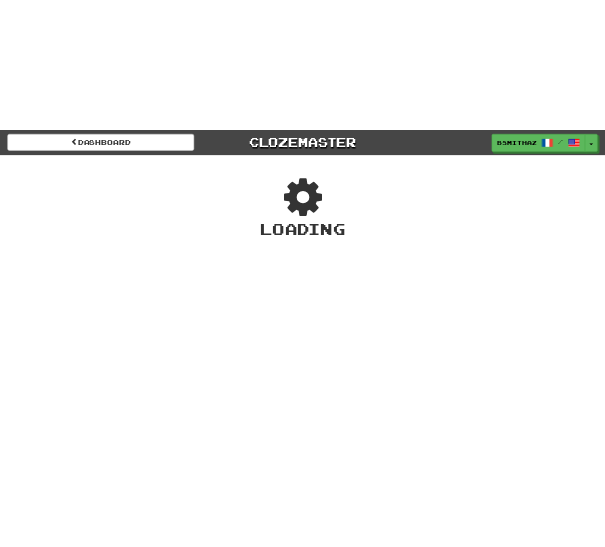 scroll, scrollTop: 0, scrollLeft: 0, axis: both 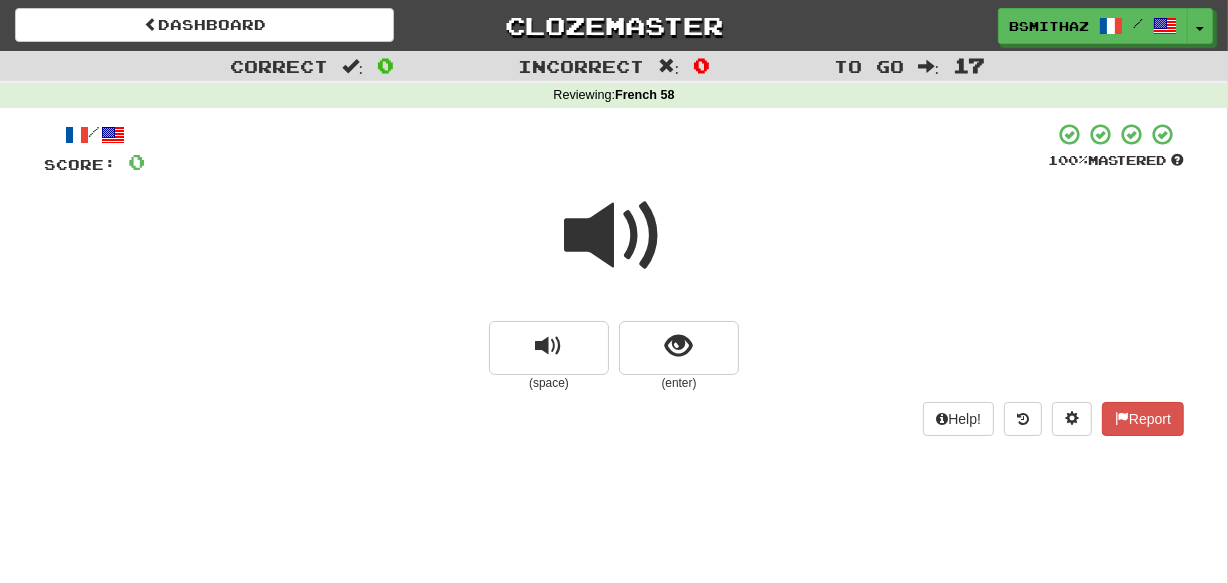 click at bounding box center (614, 236) 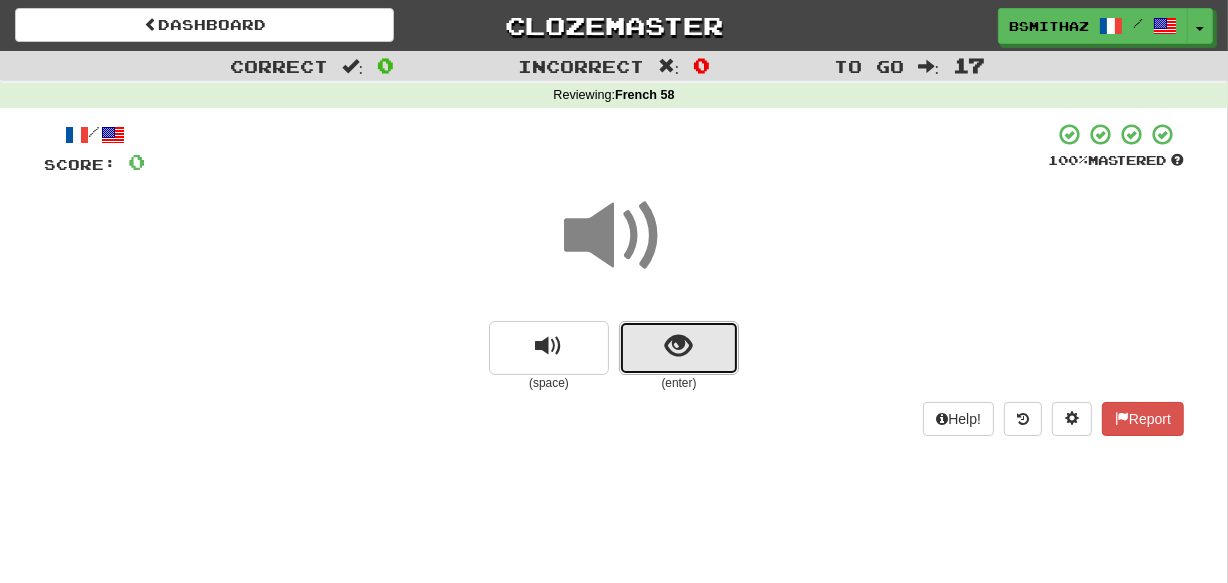 click at bounding box center [679, 346] 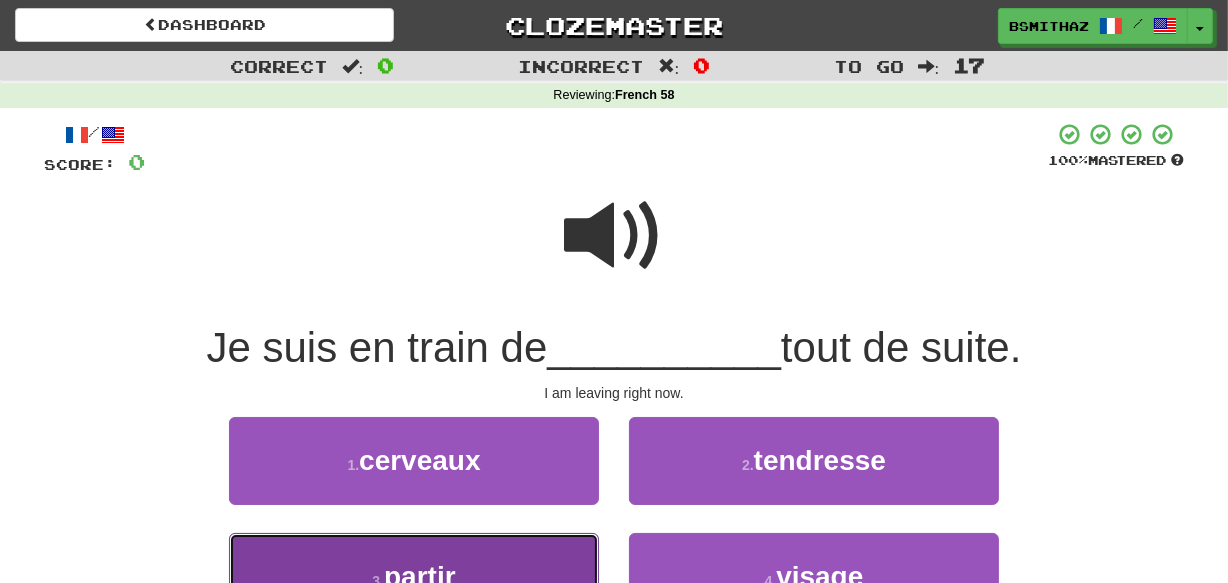 click on "3 .  partir" at bounding box center [414, 576] 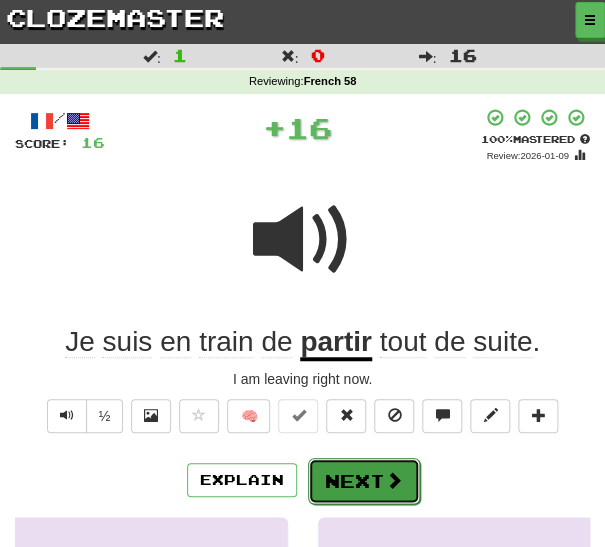 click on "Next" at bounding box center [364, 481] 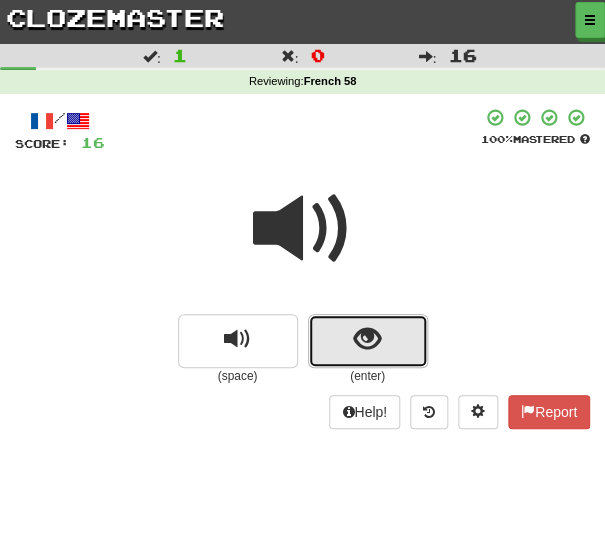 click at bounding box center (368, 341) 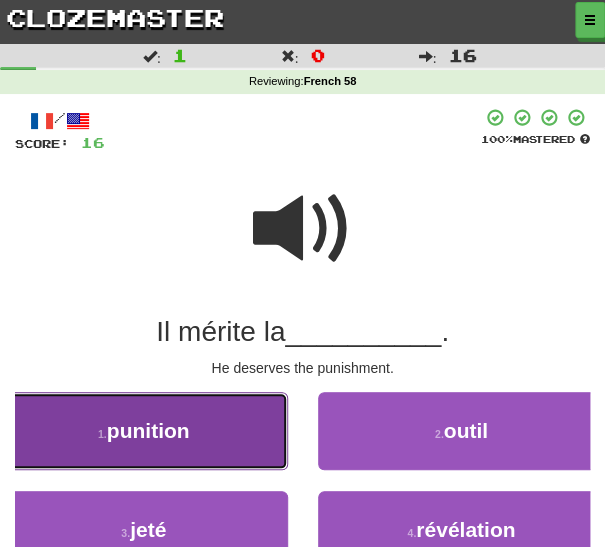 click on "1 .  punition" at bounding box center (144, 431) 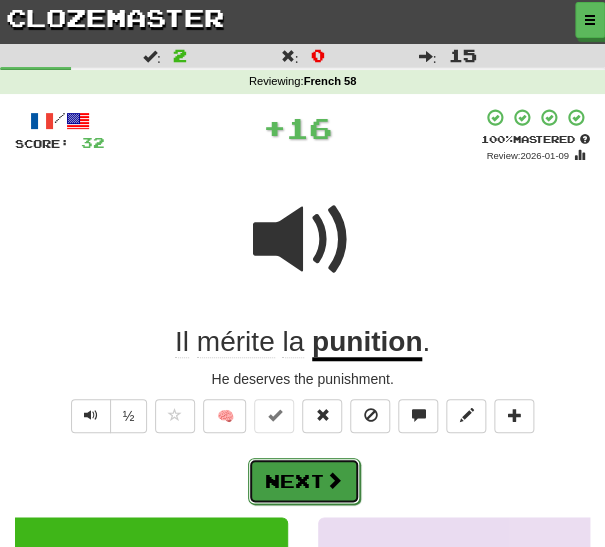 click on "Next" at bounding box center (304, 481) 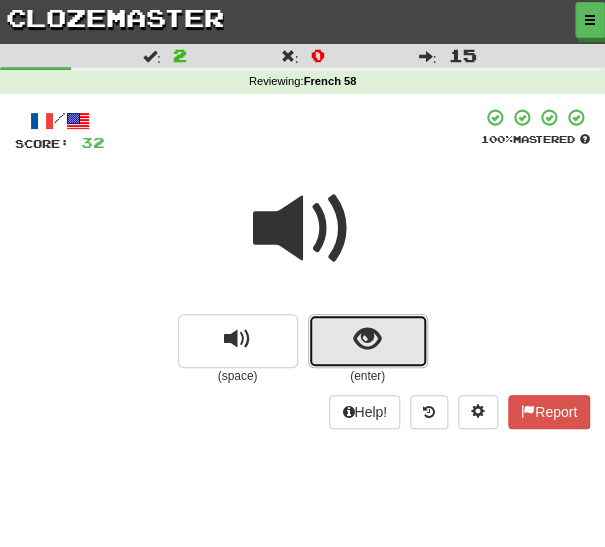 click at bounding box center [368, 341] 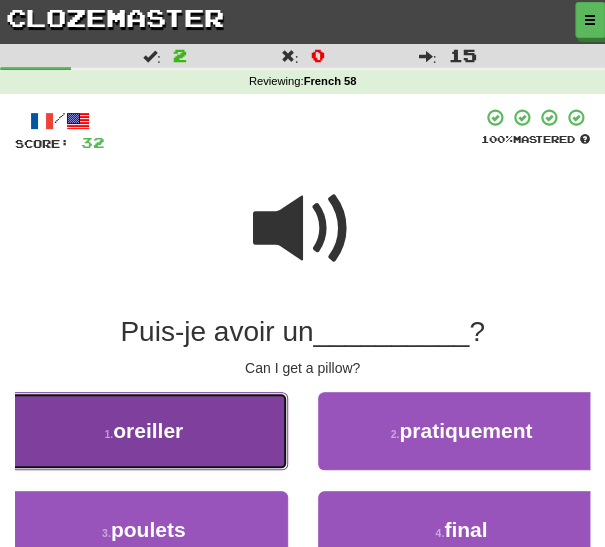 click on "1 .  oreiller" at bounding box center (144, 431) 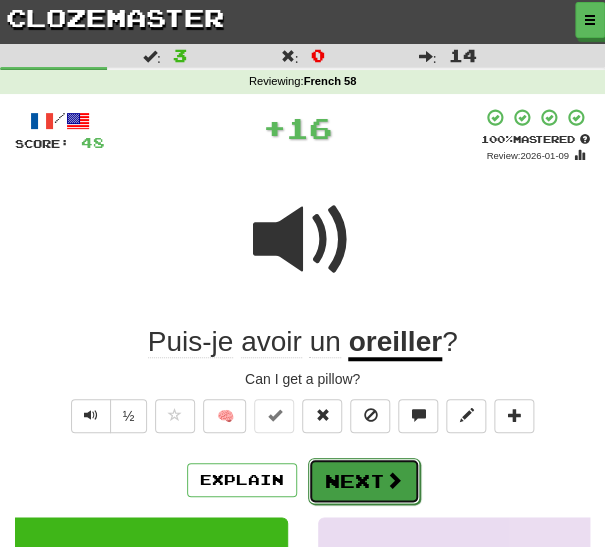 click on "Next" at bounding box center (364, 481) 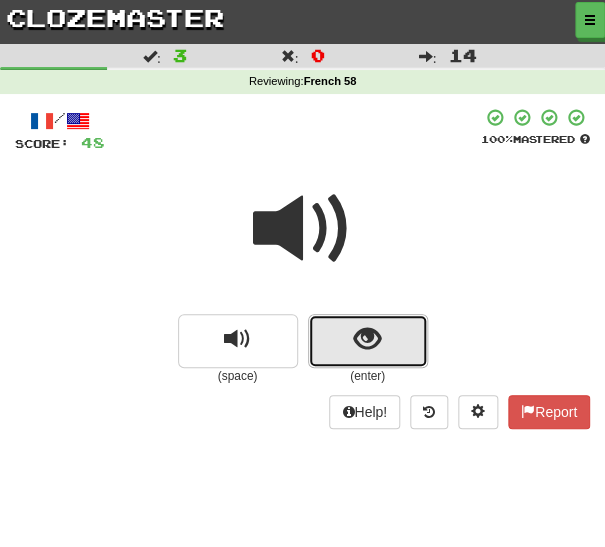 click at bounding box center [367, 339] 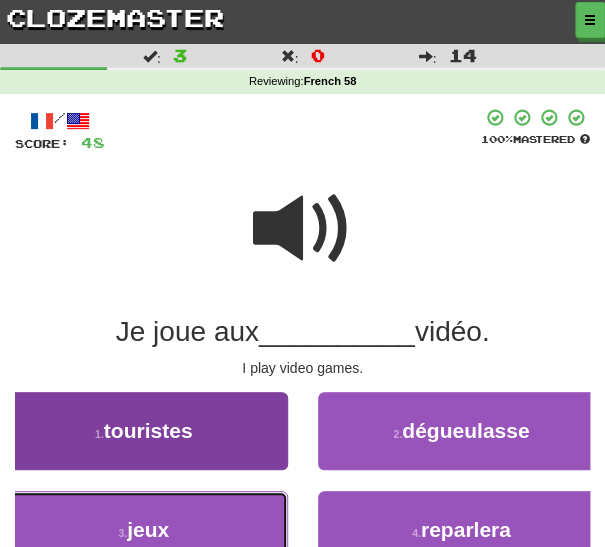 click on "3 .  jeux" at bounding box center [144, 530] 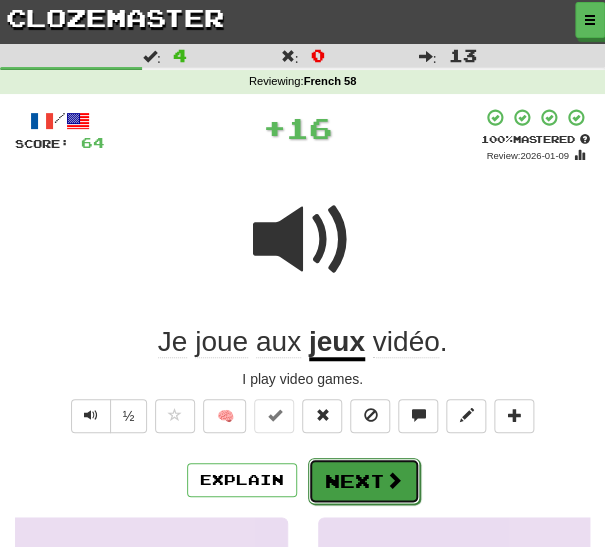 click on "Next" at bounding box center (364, 481) 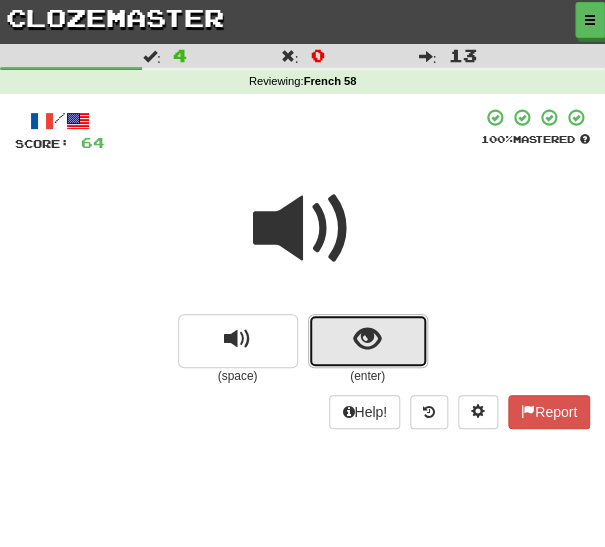 click at bounding box center [368, 341] 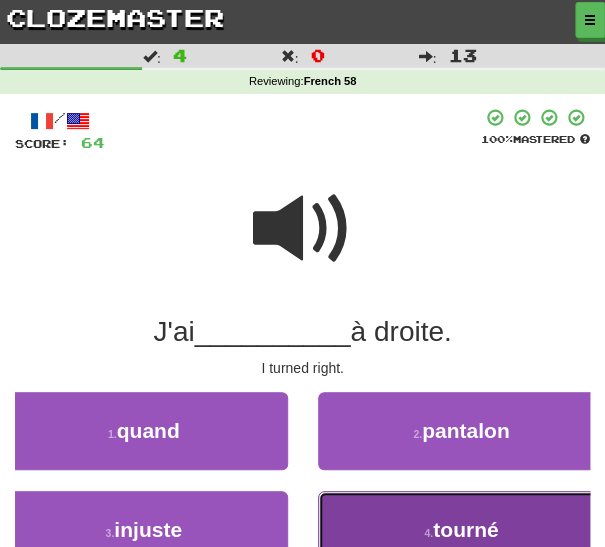 click on "4 .  tourné" at bounding box center [462, 530] 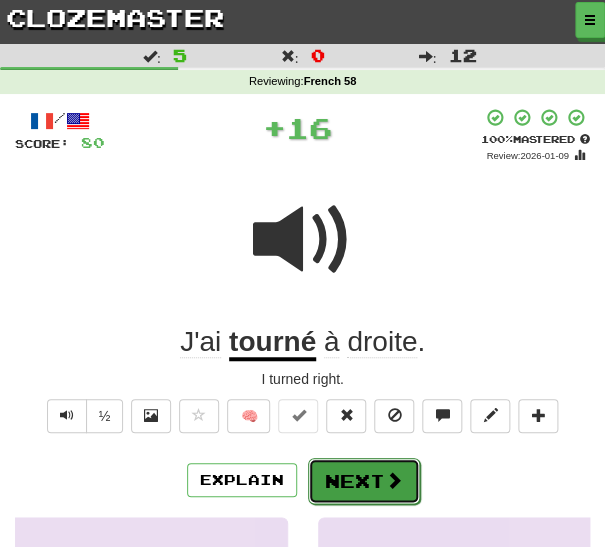 click on "Next" at bounding box center (364, 481) 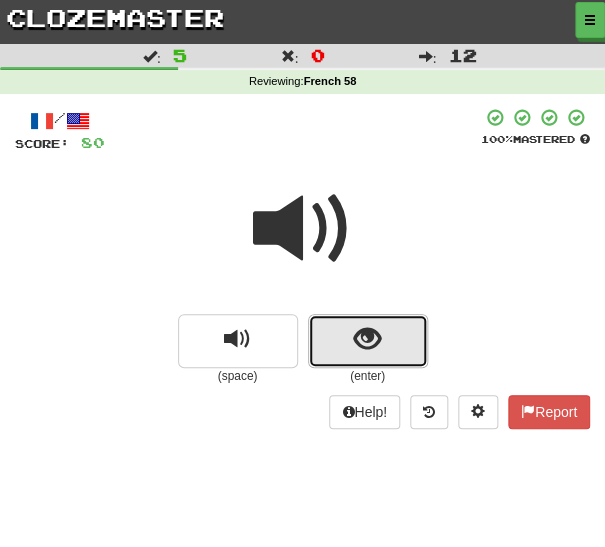 click at bounding box center (368, 341) 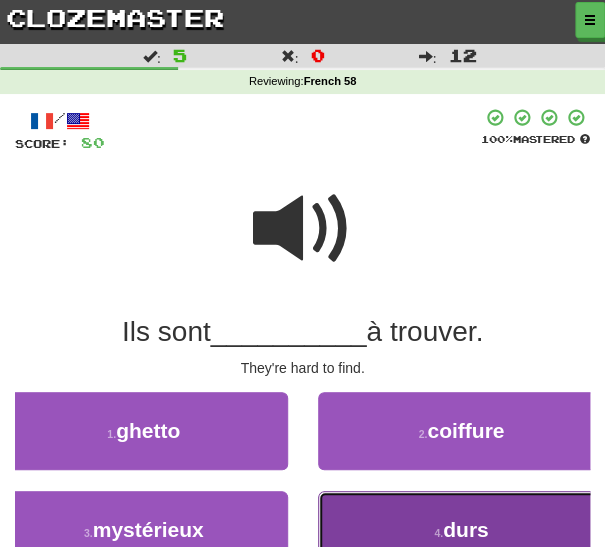 click on "4 .  durs" at bounding box center (462, 530) 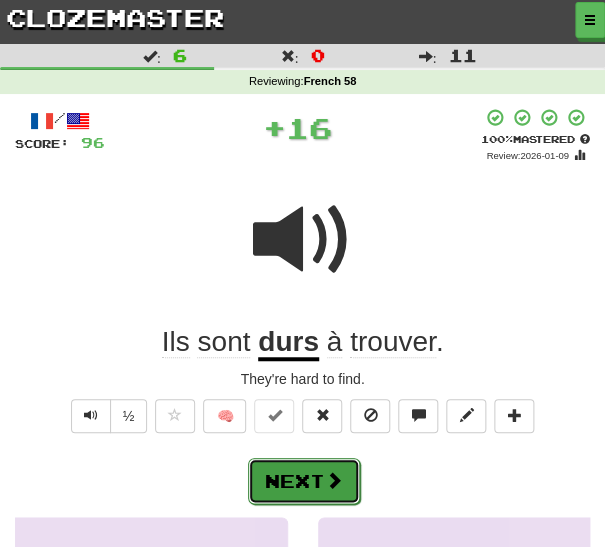 click on "Next" at bounding box center (304, 481) 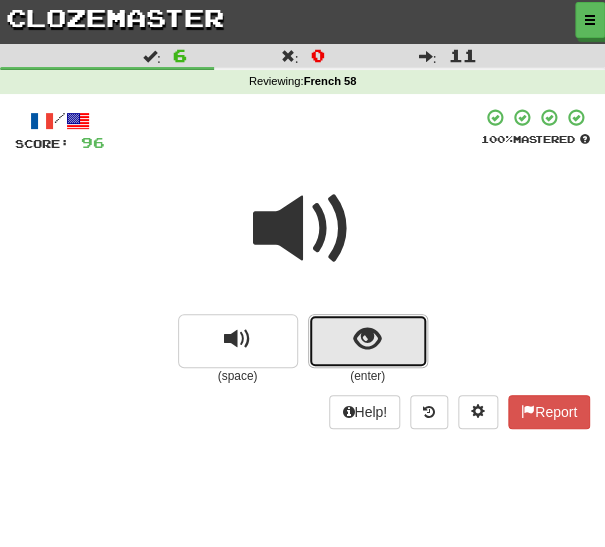 click at bounding box center [368, 341] 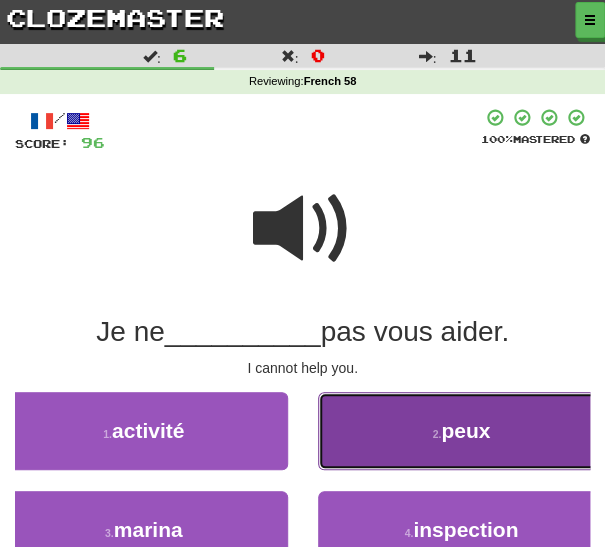 click on "2 .  peux" at bounding box center (462, 431) 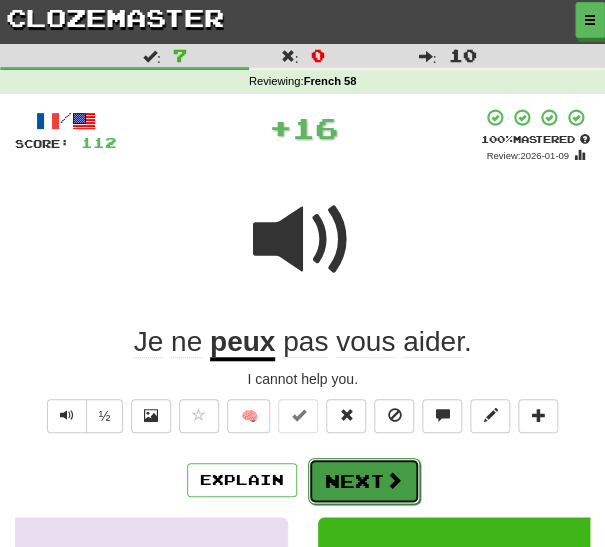 click on "Next" at bounding box center [364, 481] 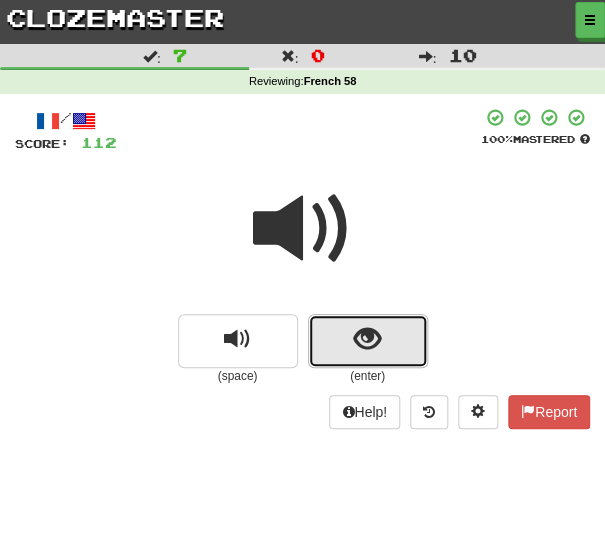 click at bounding box center (368, 341) 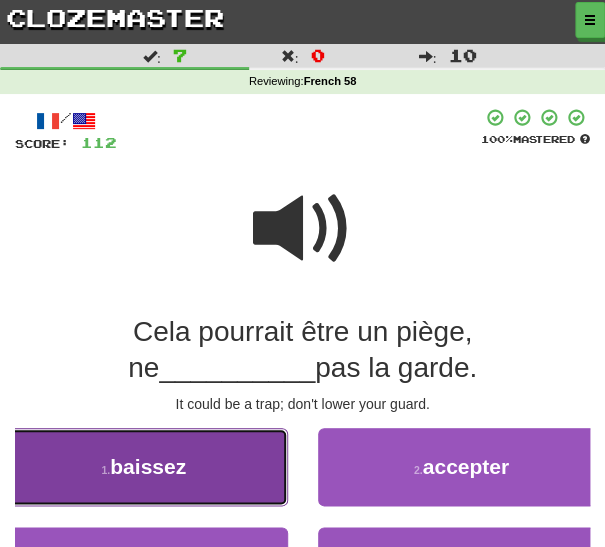 click on "1 .  baissez" at bounding box center (144, 467) 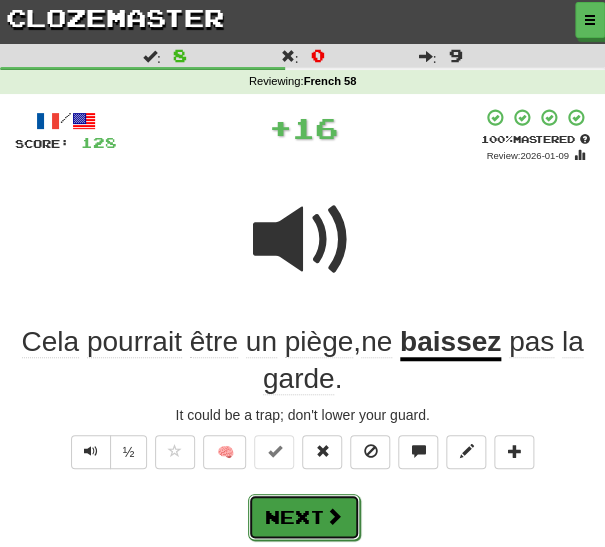 click on "Next" at bounding box center [304, 517] 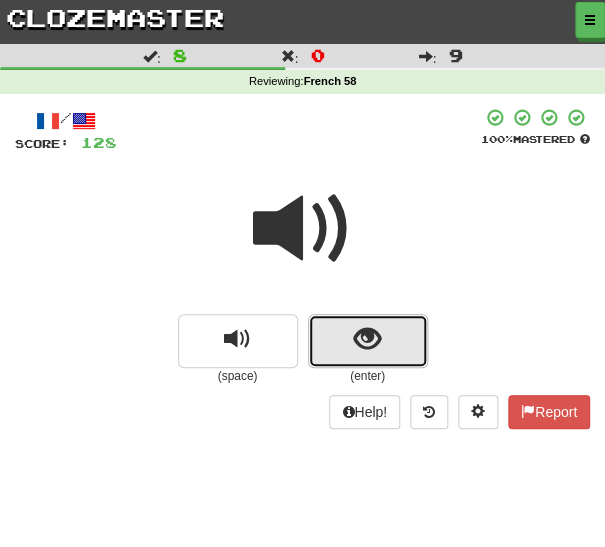 click at bounding box center (368, 341) 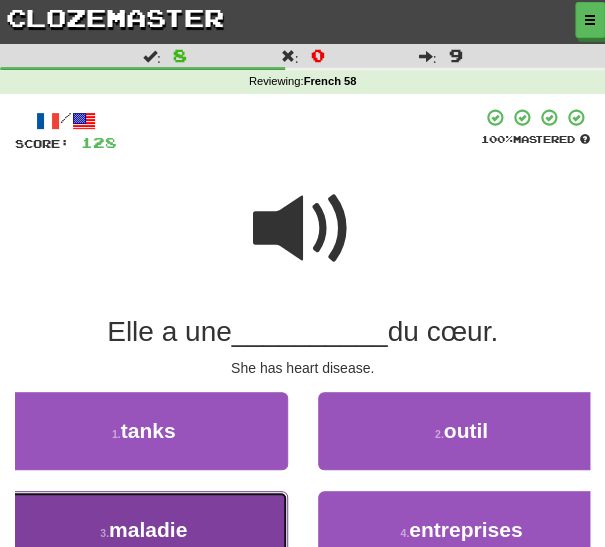 click on "3 .  maladie" at bounding box center [144, 530] 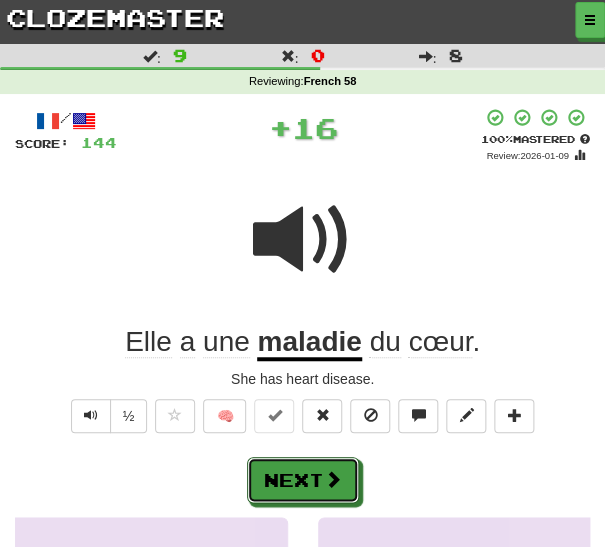 click on "Next" at bounding box center (303, 480) 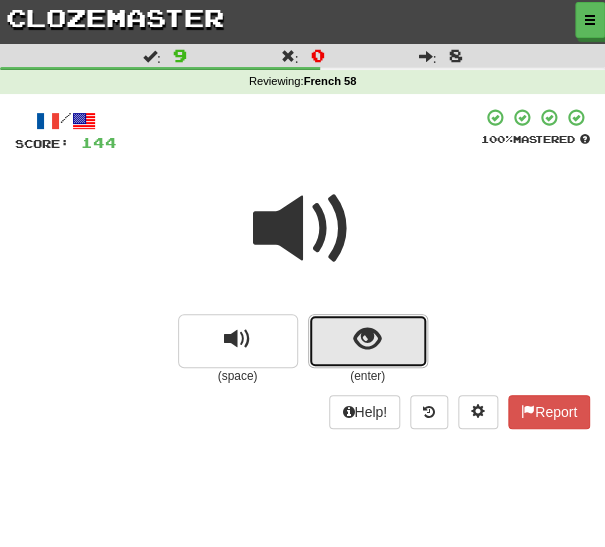 click at bounding box center [368, 341] 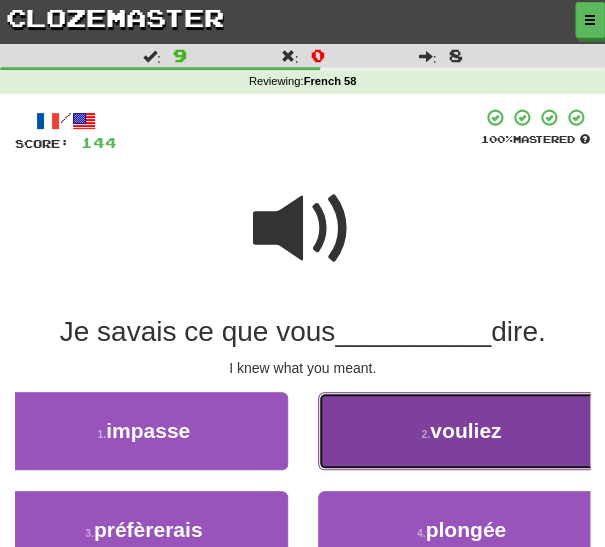 click on "2 .  vouliez" at bounding box center [462, 431] 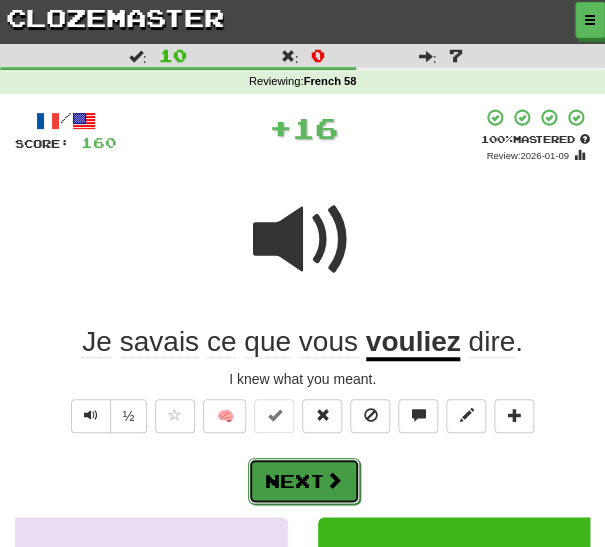 click at bounding box center [334, 480] 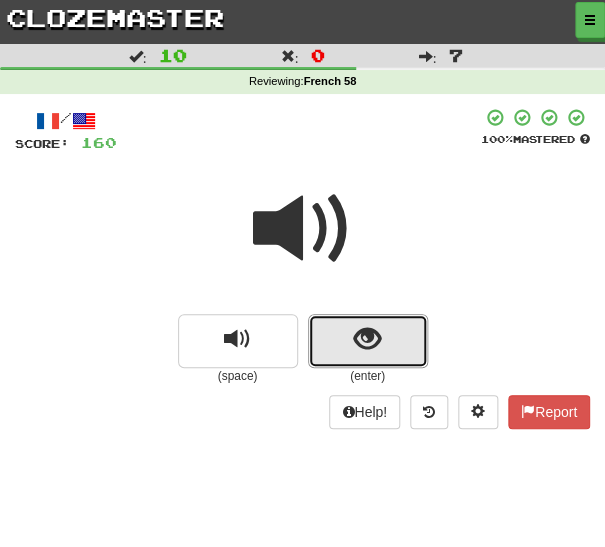 click at bounding box center (368, 341) 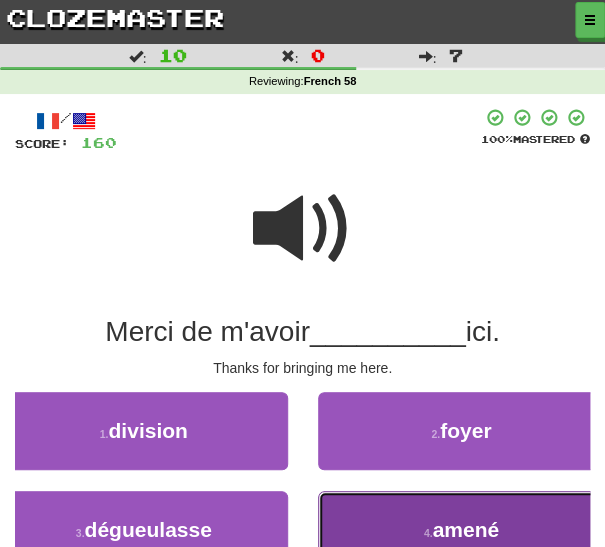 click on "4 .  amené" at bounding box center (462, 530) 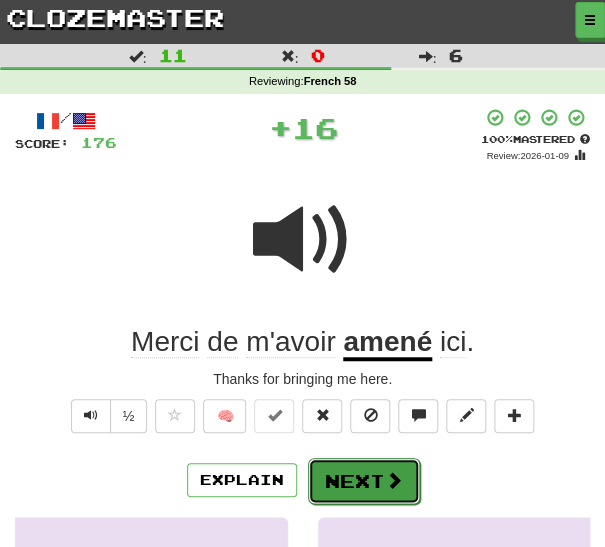 click on "Next" at bounding box center [364, 481] 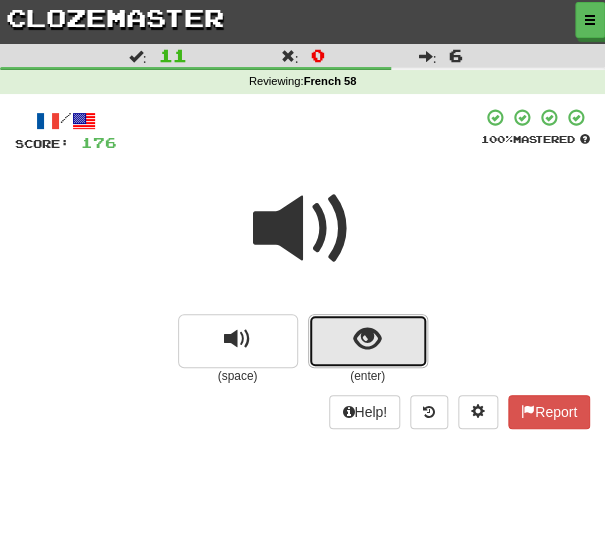 click at bounding box center (367, 339) 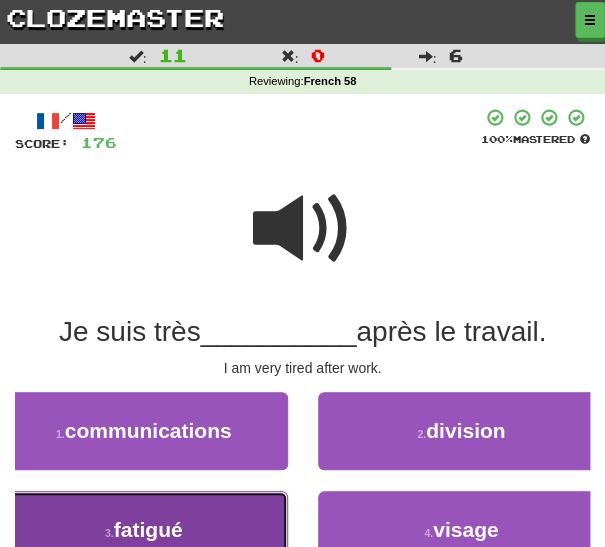 click on "3 .  fatigué" at bounding box center (144, 530) 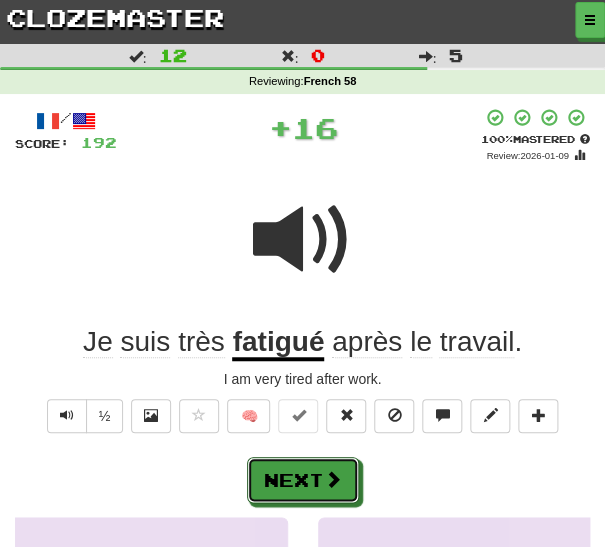 click on "Next" at bounding box center (303, 480) 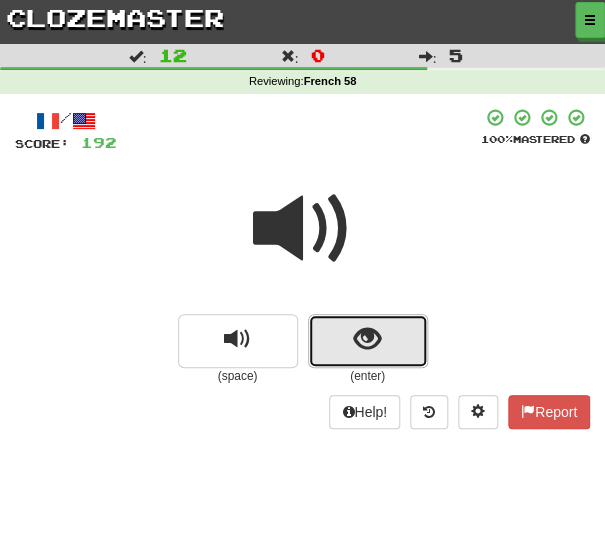 click at bounding box center [368, 341] 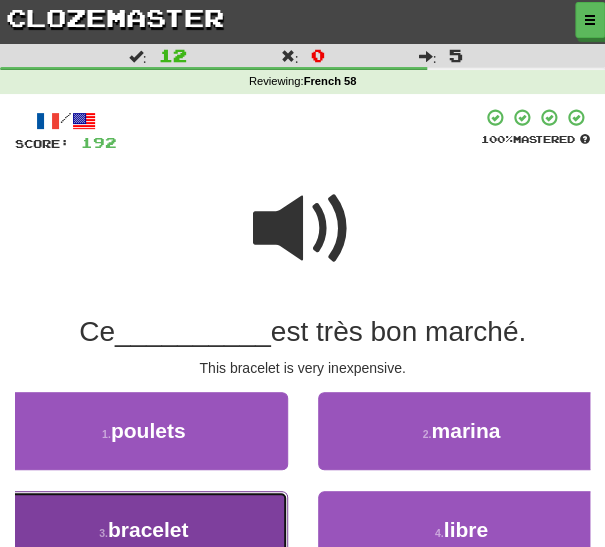 click on "3 .  bracelet" at bounding box center [144, 530] 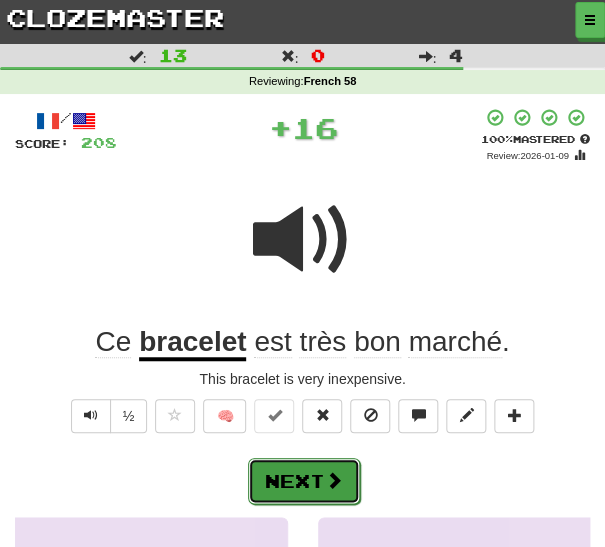 click on "Next" at bounding box center [304, 481] 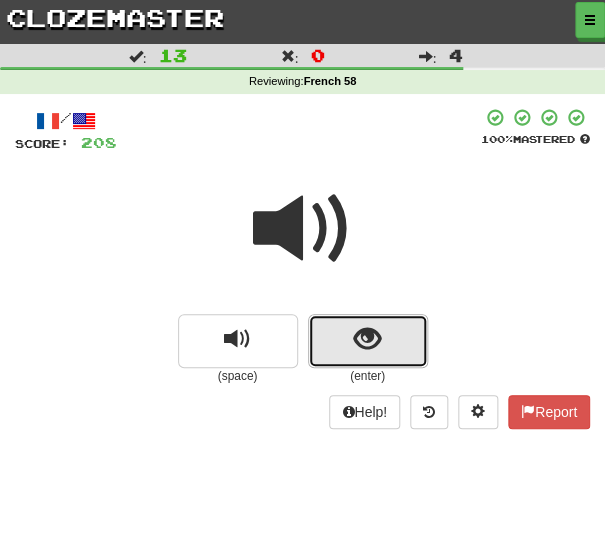 click at bounding box center (368, 341) 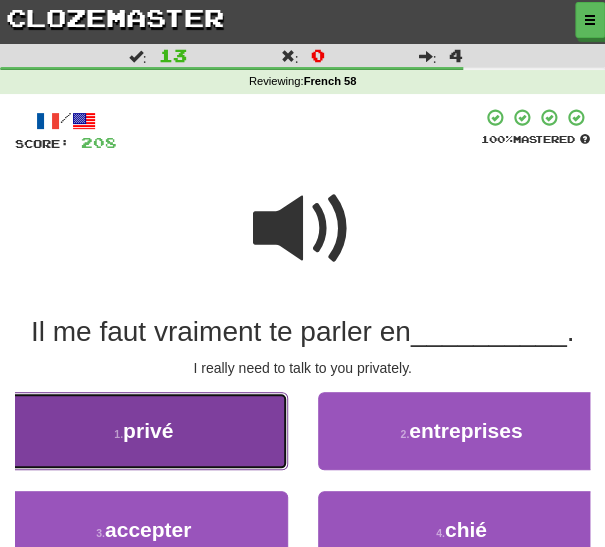 click on "1 .  privé" at bounding box center (144, 431) 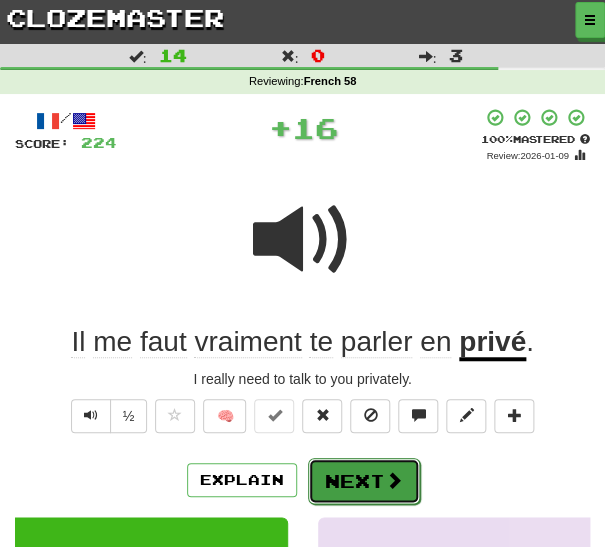 click on "Next" at bounding box center (364, 481) 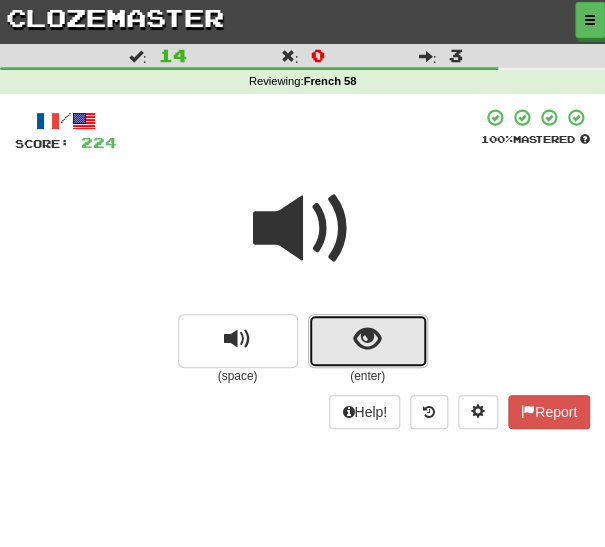 click at bounding box center [367, 339] 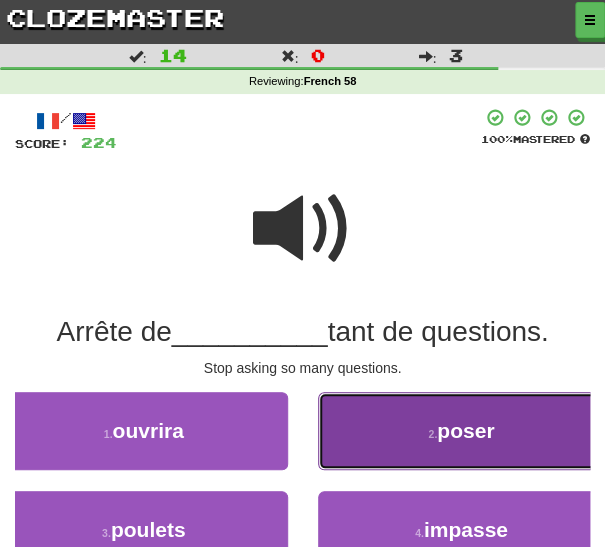 click on "2 .  poser" at bounding box center (462, 431) 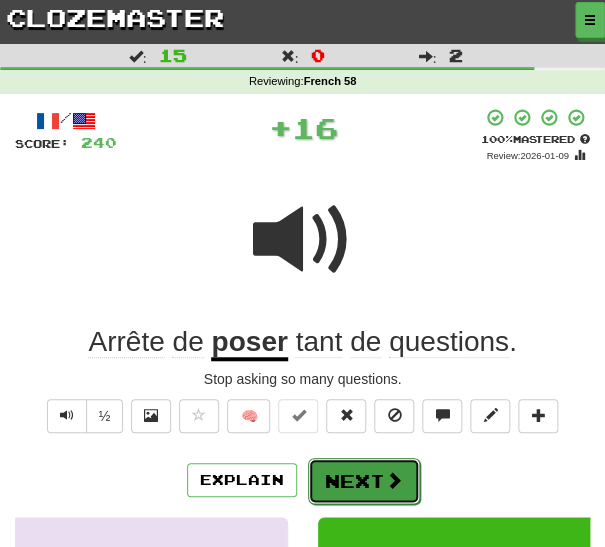 click on "Next" at bounding box center [364, 481] 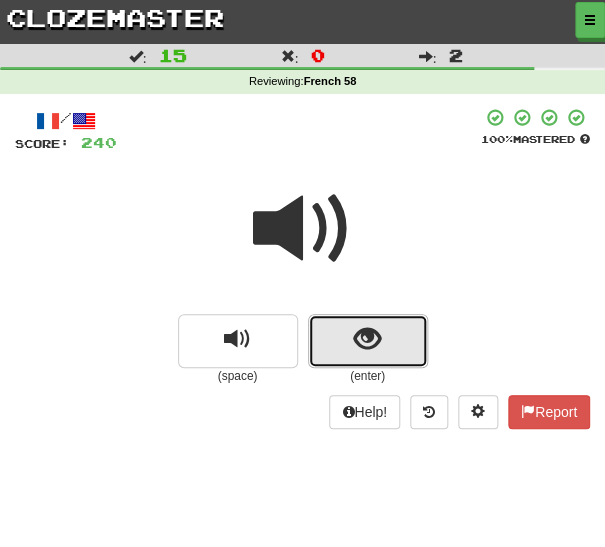 click at bounding box center (367, 339) 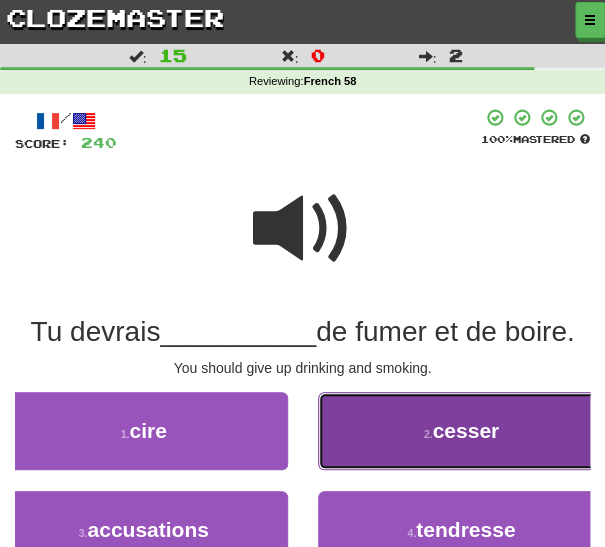 click on "2 .  cesser" at bounding box center (462, 431) 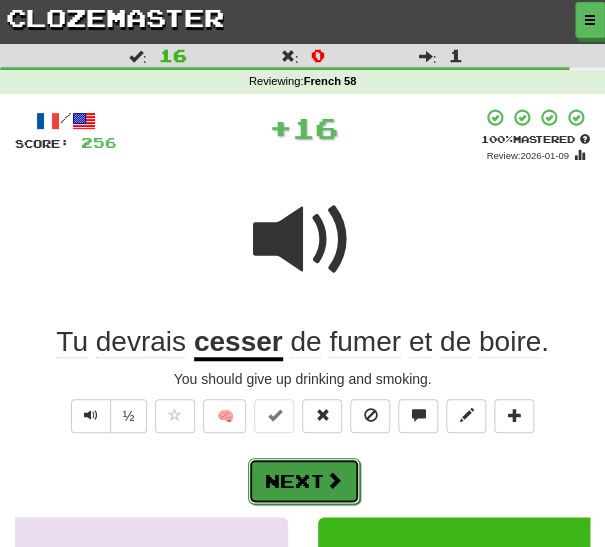 click on "Next" at bounding box center (304, 481) 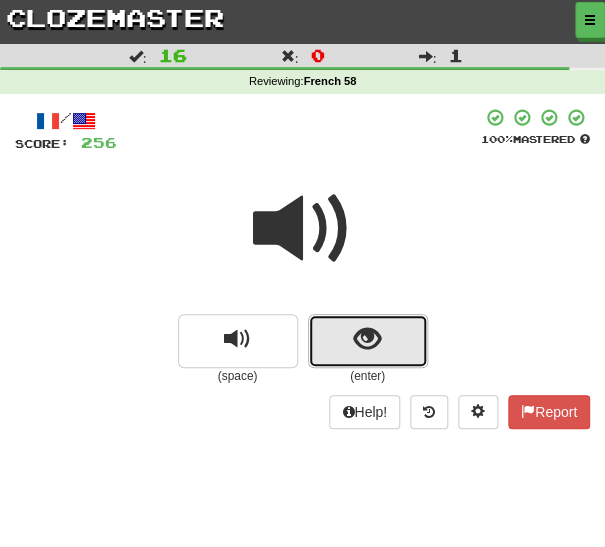 click at bounding box center [368, 341] 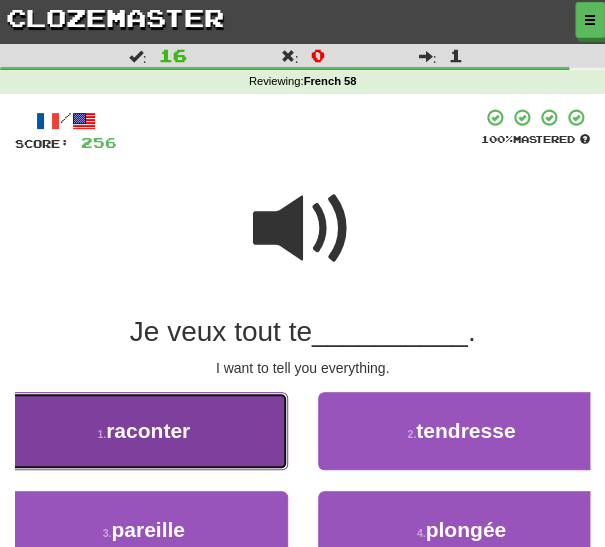 click on "1 .  raconter" at bounding box center [144, 431] 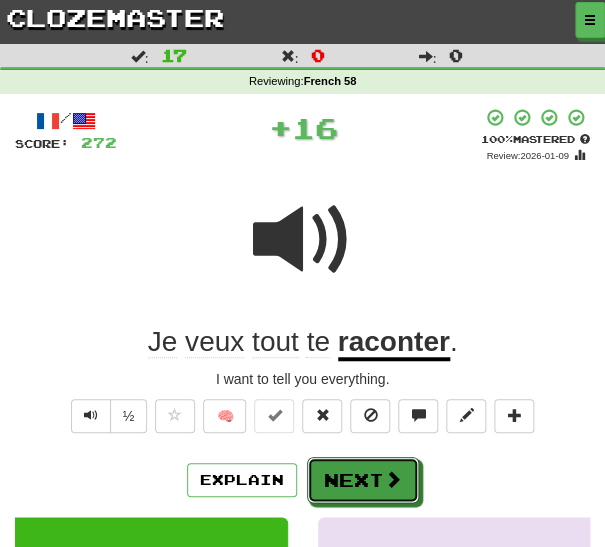 drag, startPoint x: 340, startPoint y: 470, endPoint x: 343, endPoint y: 458, distance: 12.369317 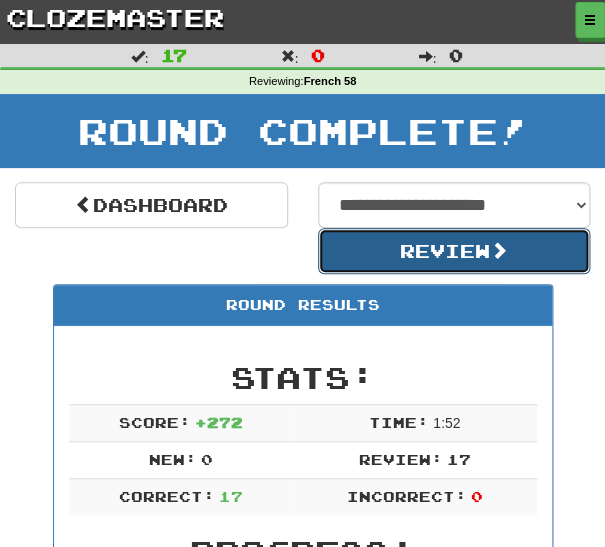 click on "Review" at bounding box center [454, 251] 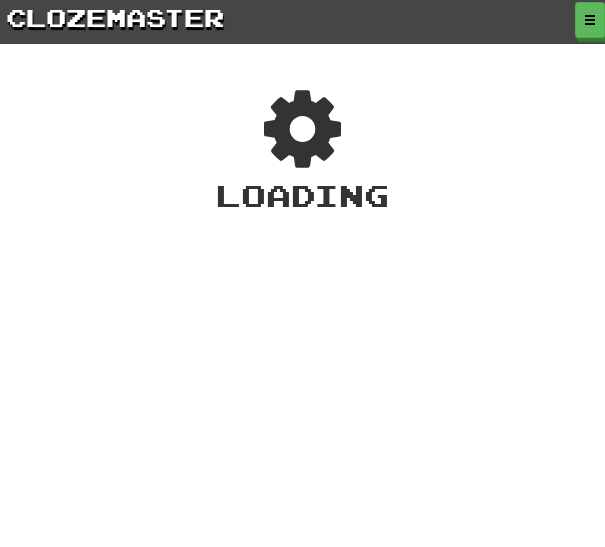 scroll, scrollTop: 0, scrollLeft: 0, axis: both 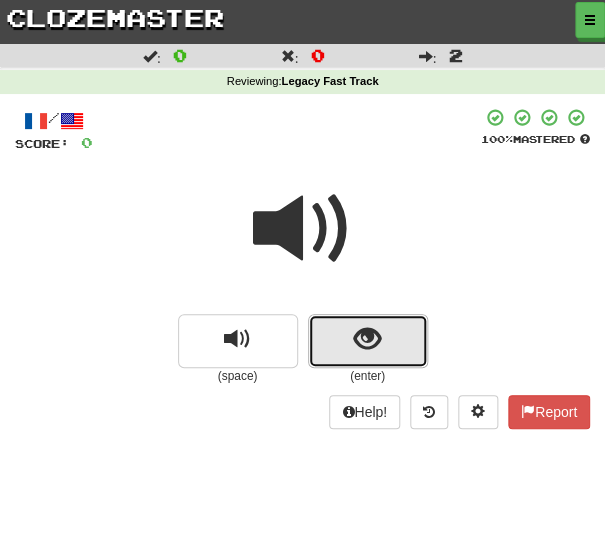 click at bounding box center (367, 339) 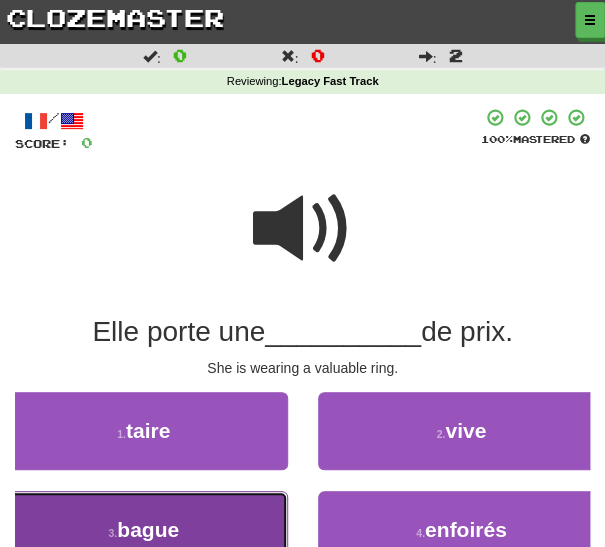 click on "3 .  bague" at bounding box center (144, 530) 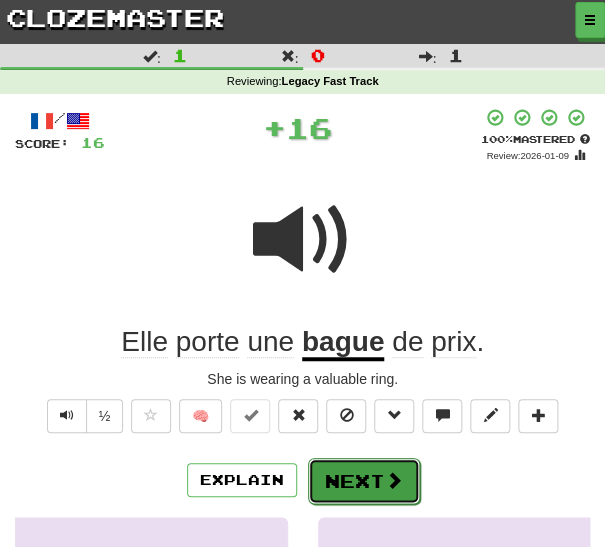 click on "Next" at bounding box center [364, 481] 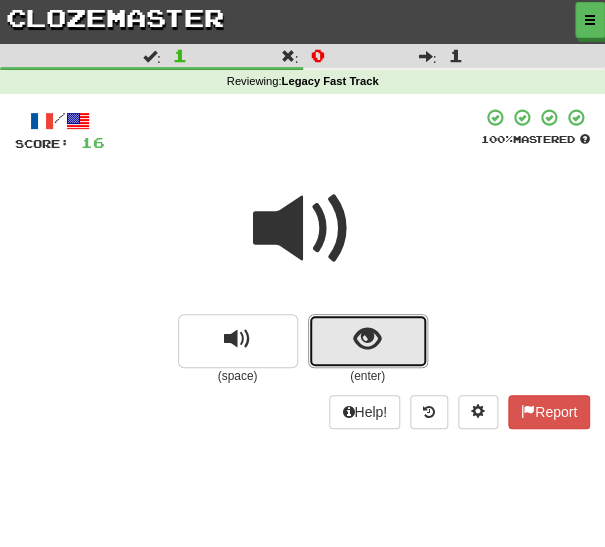 click at bounding box center [367, 339] 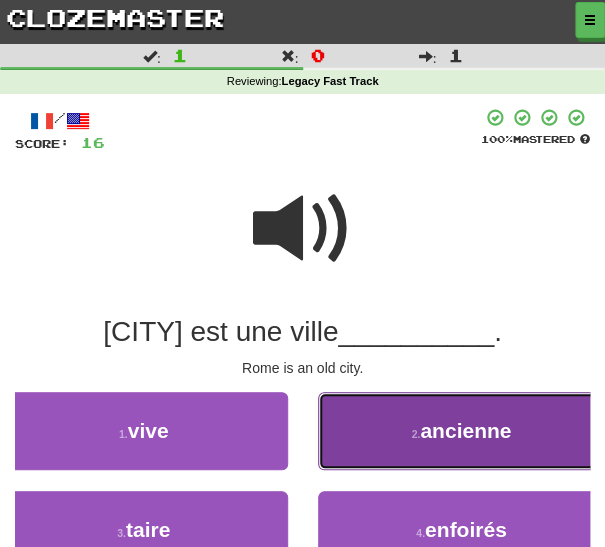 click on "2 .  ancienne" at bounding box center (462, 431) 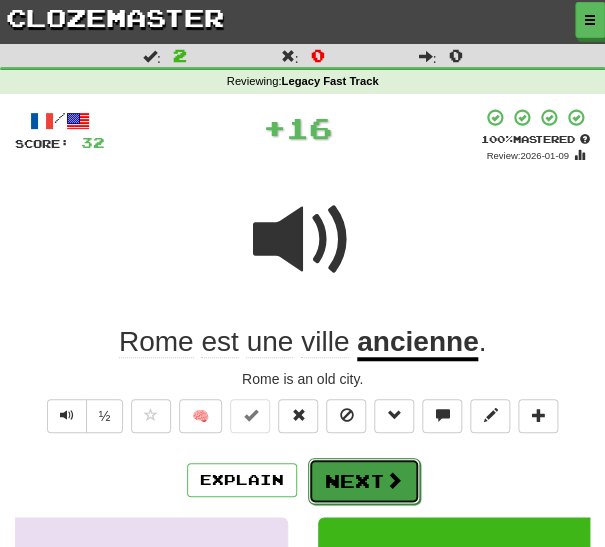 click on "Next" at bounding box center [364, 481] 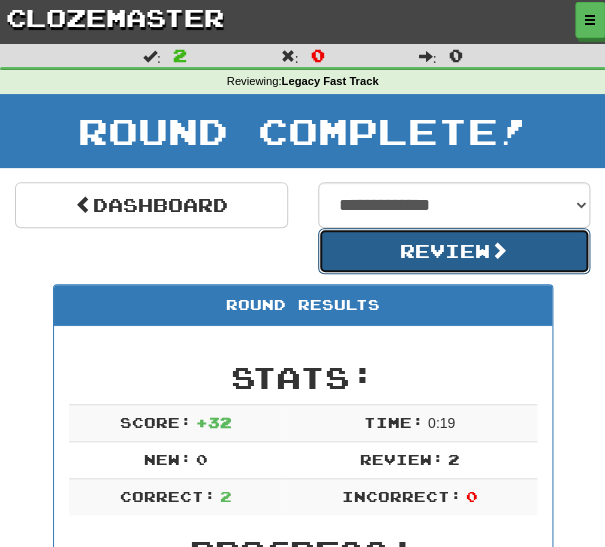 click on "Review" at bounding box center (454, 251) 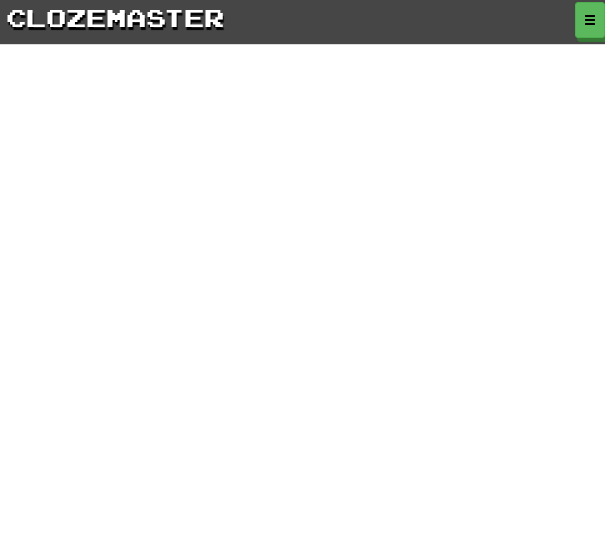 scroll, scrollTop: 0, scrollLeft: 0, axis: both 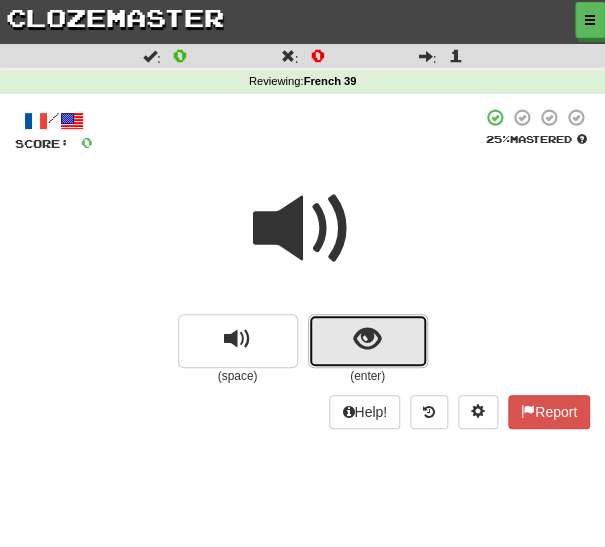 click at bounding box center [368, 341] 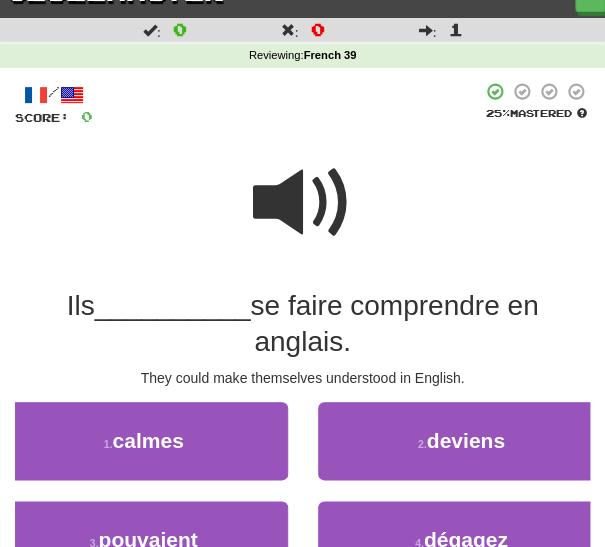 scroll, scrollTop: 36, scrollLeft: 0, axis: vertical 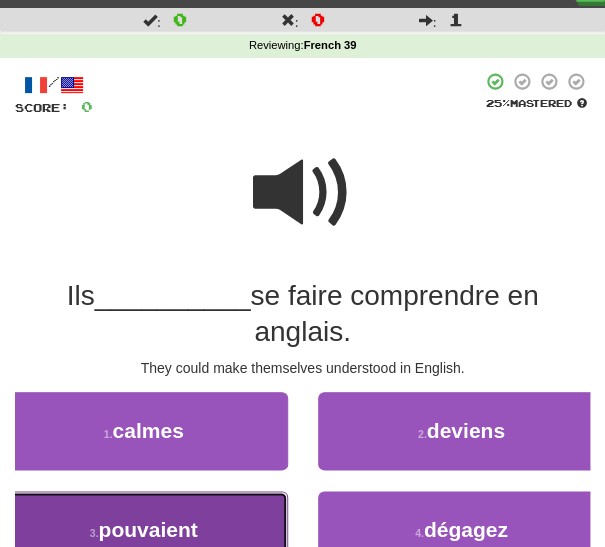click on "3 .  pouvaient" at bounding box center (144, 530) 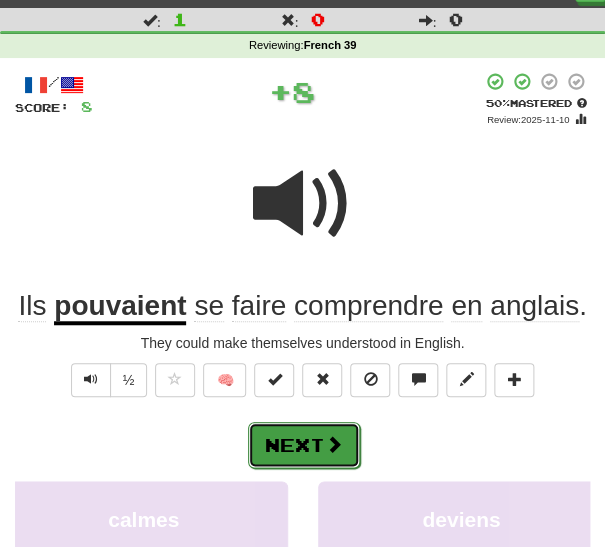 click on "Next" at bounding box center (304, 445) 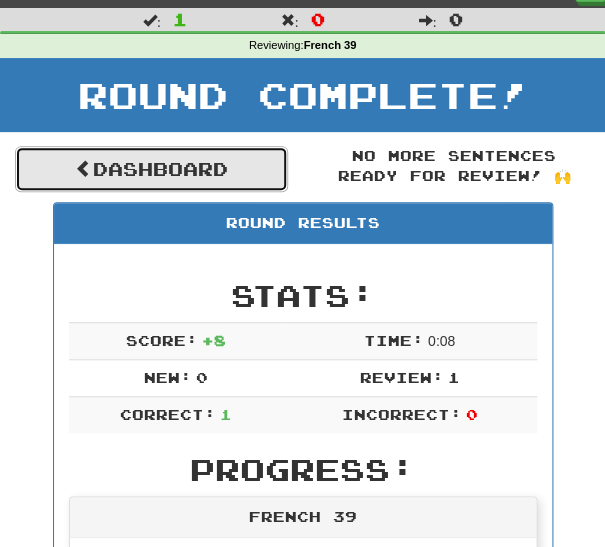 click on "Dashboard" at bounding box center (151, 169) 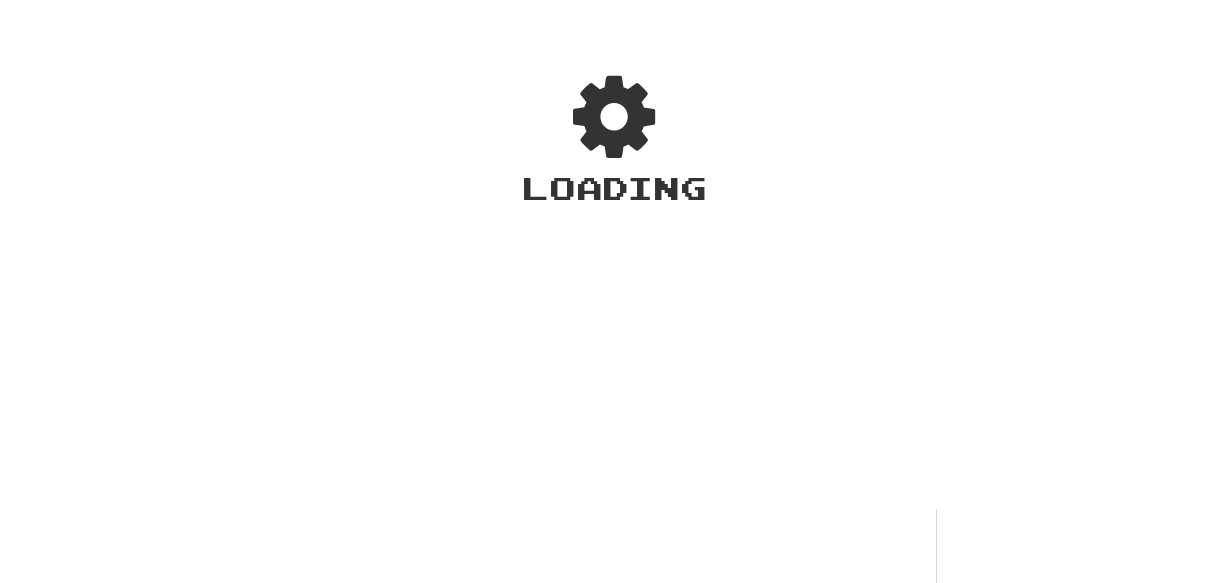 scroll, scrollTop: 0, scrollLeft: 0, axis: both 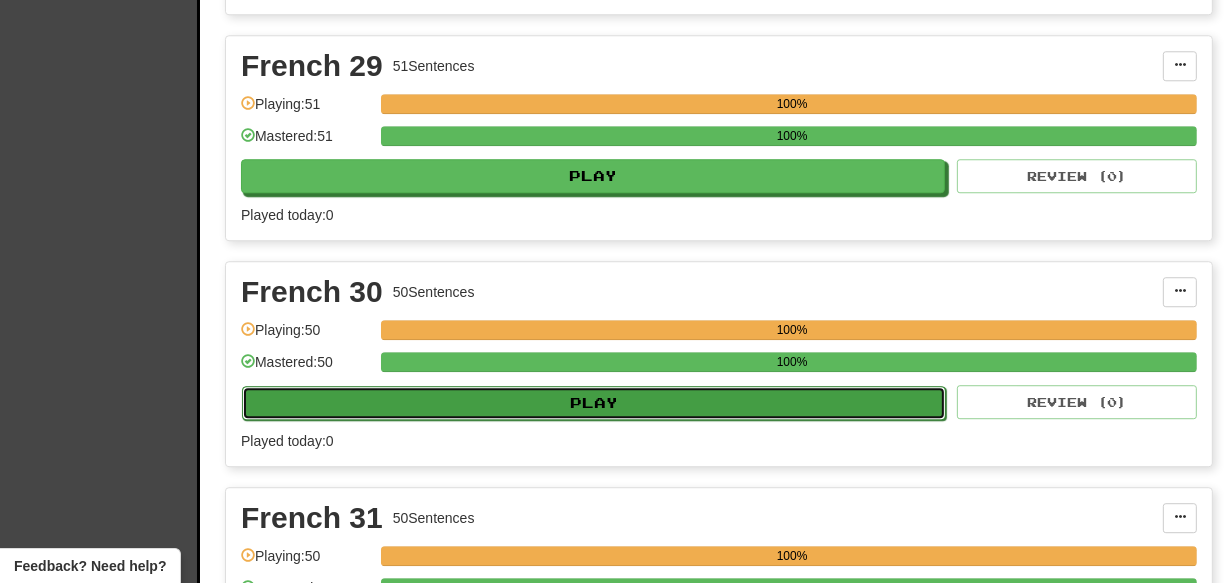 click on "Play" at bounding box center (594, 403) 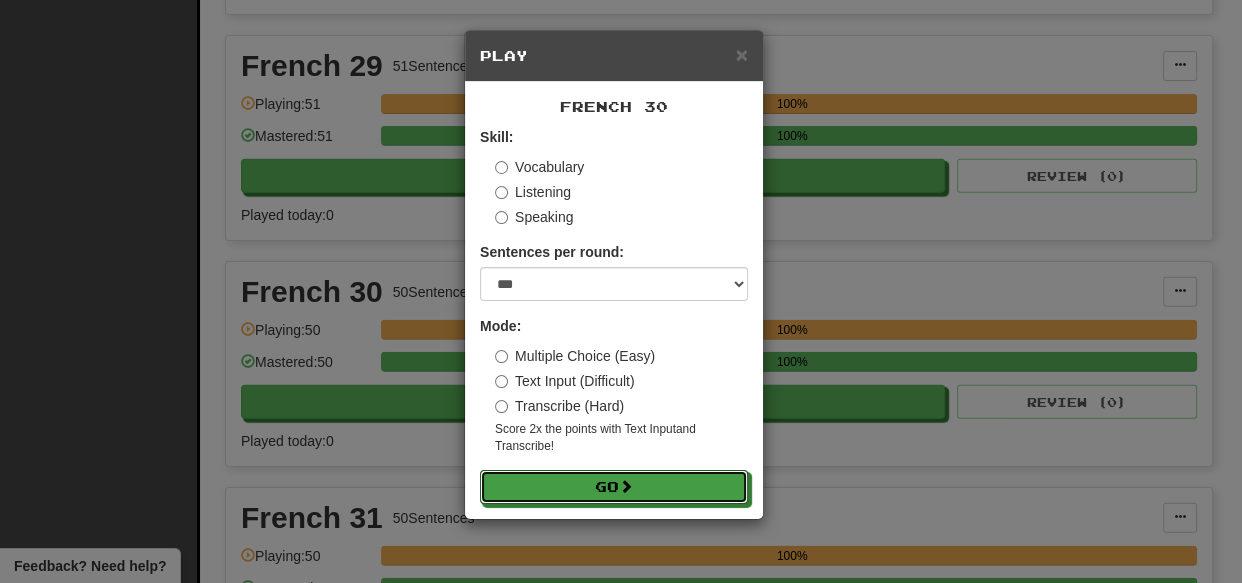 drag, startPoint x: 591, startPoint y: 485, endPoint x: 648, endPoint y: 459, distance: 62.649822 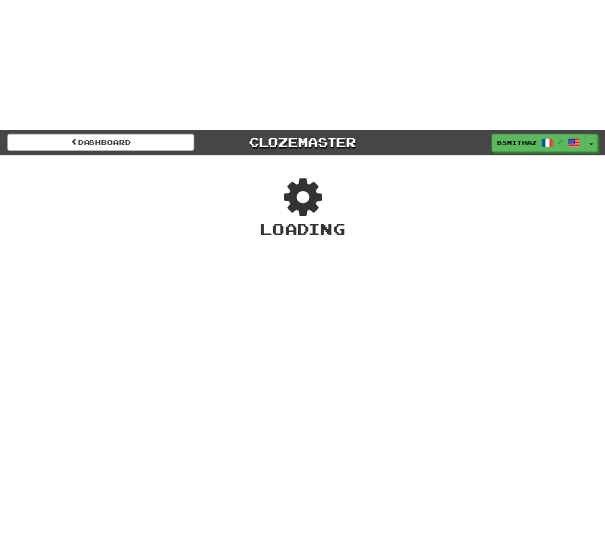 scroll, scrollTop: 0, scrollLeft: 0, axis: both 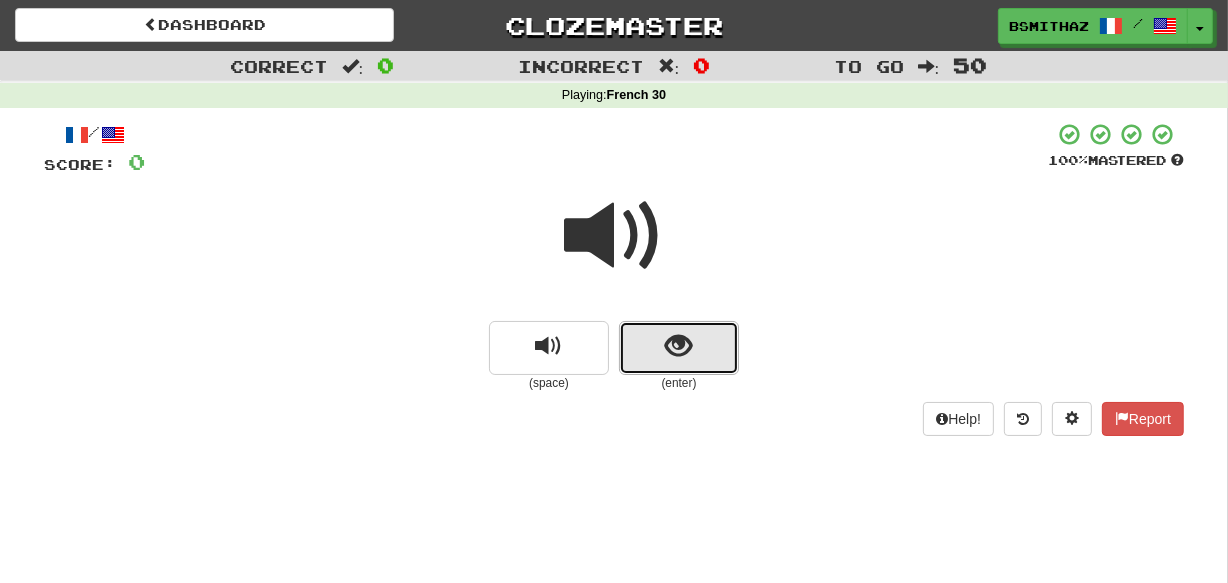 click at bounding box center [679, 348] 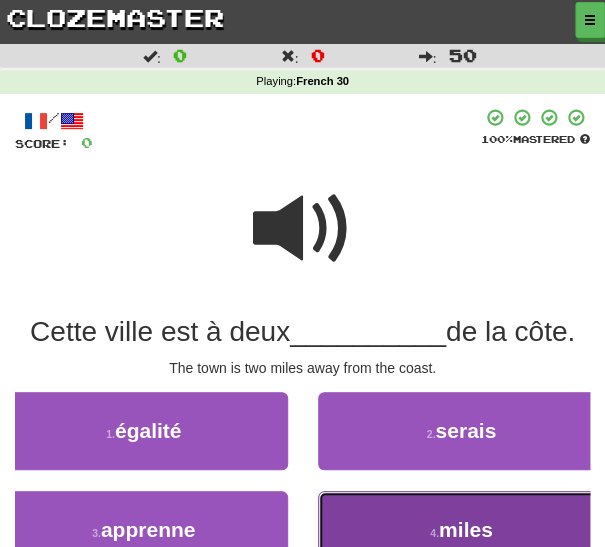 click on "4 .  miles" at bounding box center (462, 530) 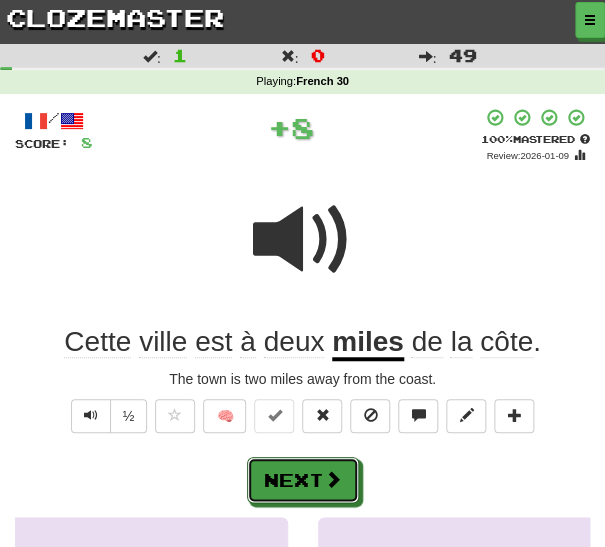 click at bounding box center [333, 479] 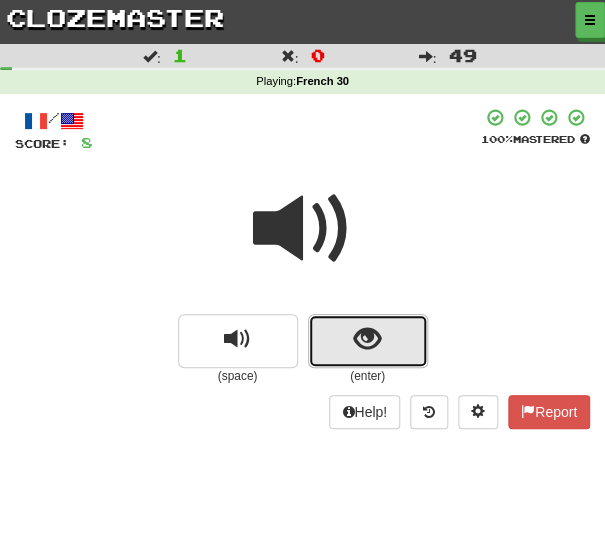 click at bounding box center (368, 341) 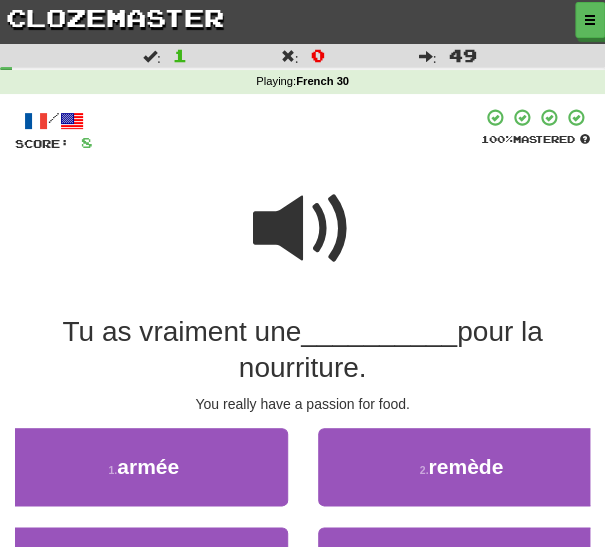 click on "/ Score: 8 100 % Mastered Tu as vraiment une __________ pour la nourriture. You really have a passion for food. 1 . armée 2 . remède 3 . épousé 4 . passion Help! Report" at bounding box center [302, 396] 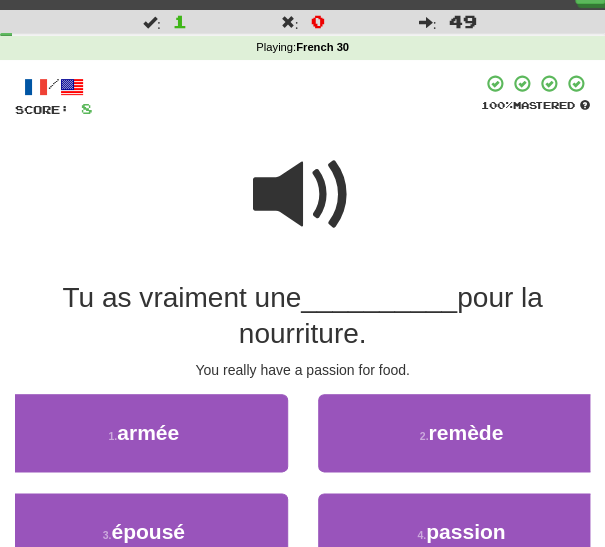 scroll, scrollTop: 36, scrollLeft: 0, axis: vertical 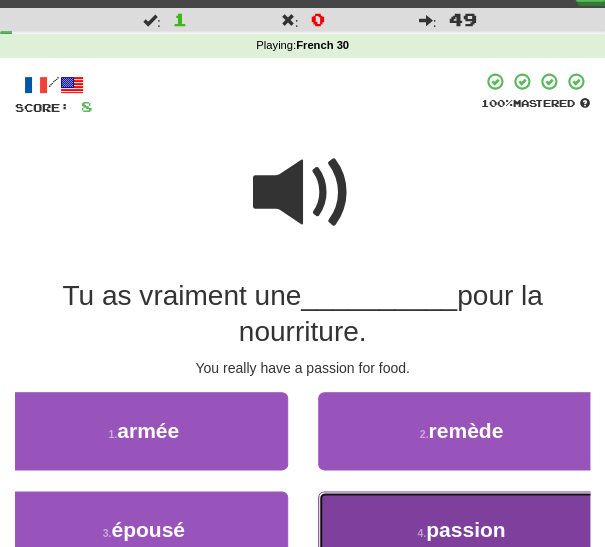 click on "4 . passion" at bounding box center [462, 530] 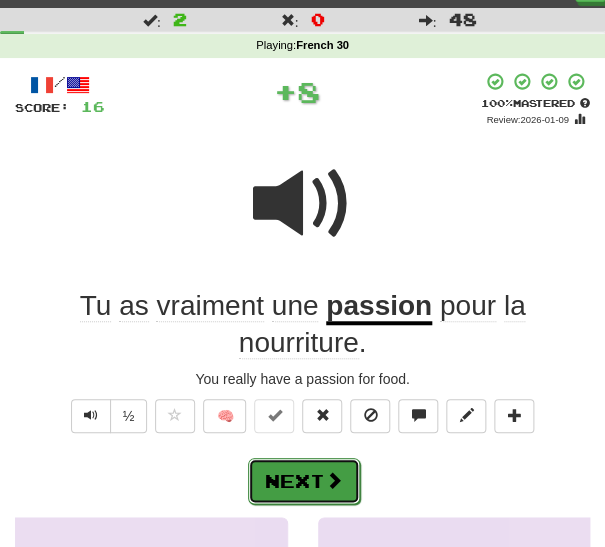 click on "Next" at bounding box center (304, 481) 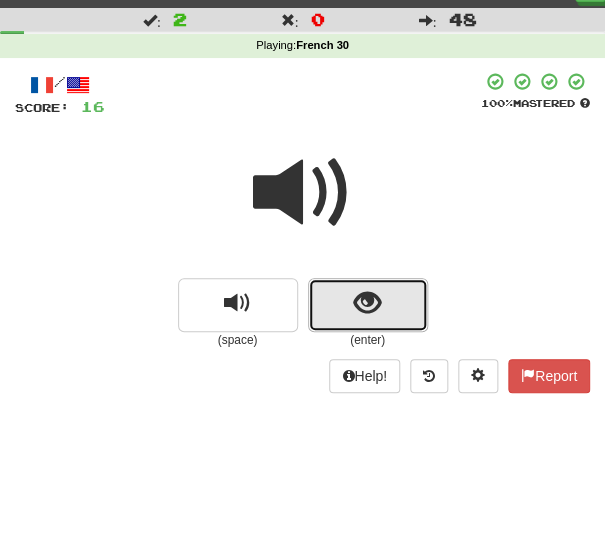 click at bounding box center [368, 305] 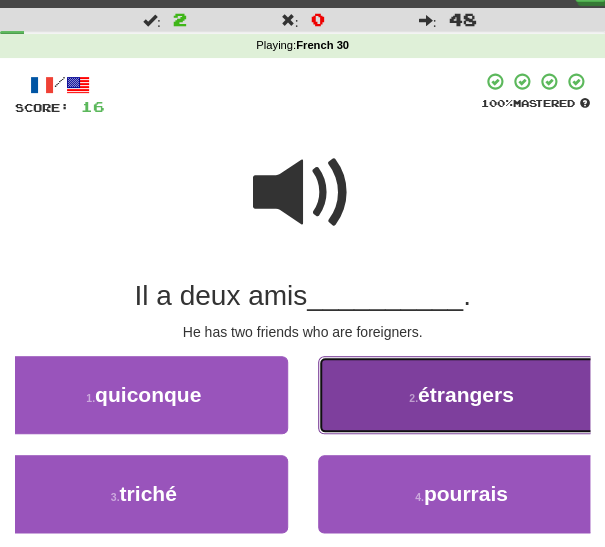 click on "2 .  étrangers" at bounding box center [462, 395] 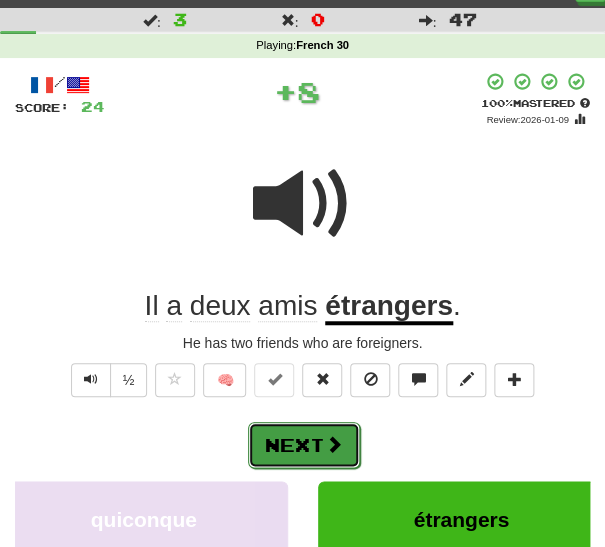 click at bounding box center [334, 444] 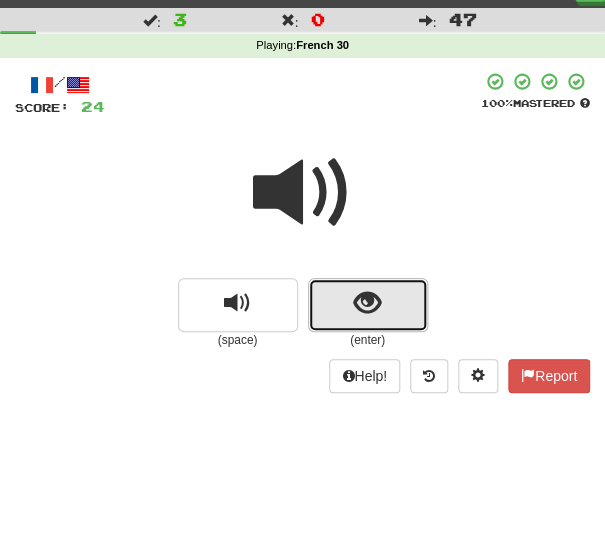 click at bounding box center [367, 303] 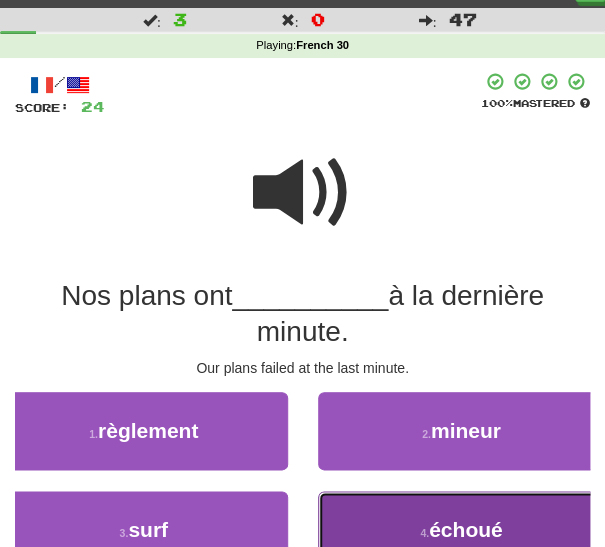 click on "4 .  échoué" at bounding box center (462, 530) 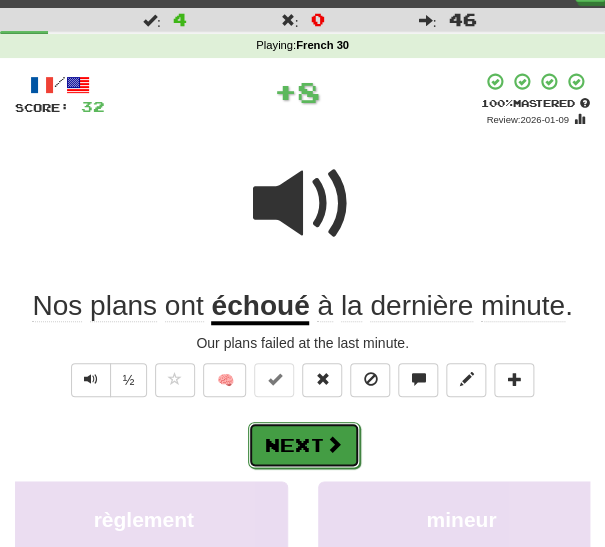 click on "Next" at bounding box center [304, 445] 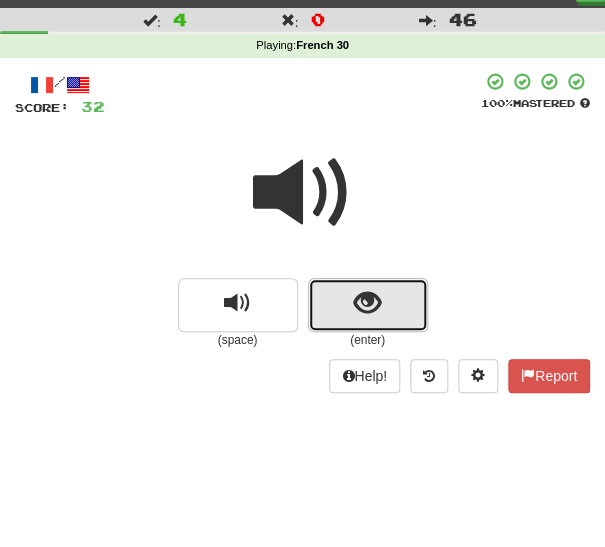 click at bounding box center [368, 305] 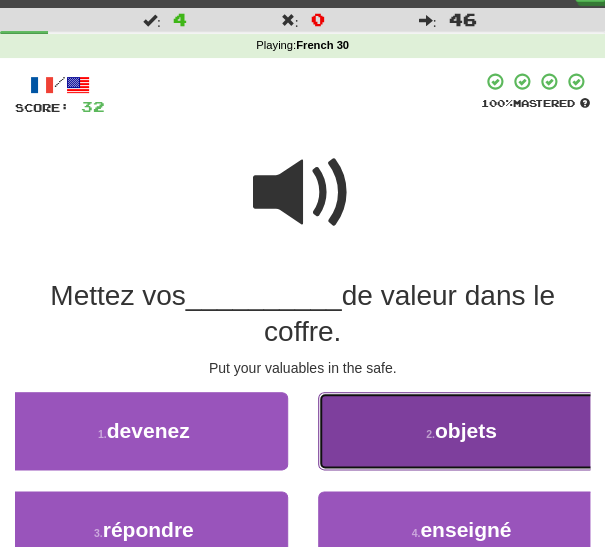 click on "2 .  objets" at bounding box center (462, 431) 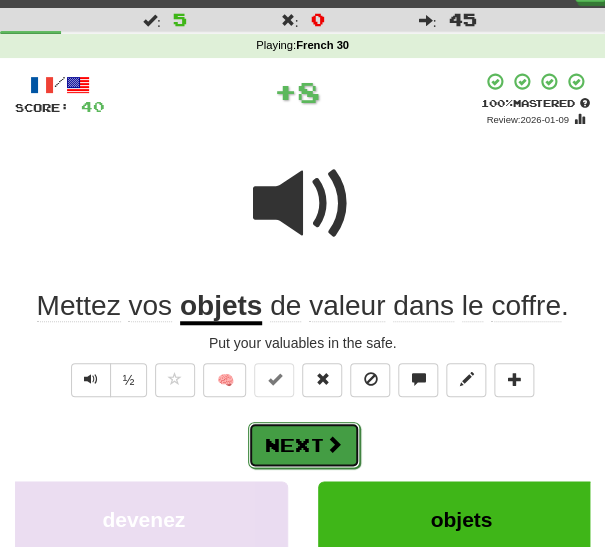click on "Next" at bounding box center [304, 445] 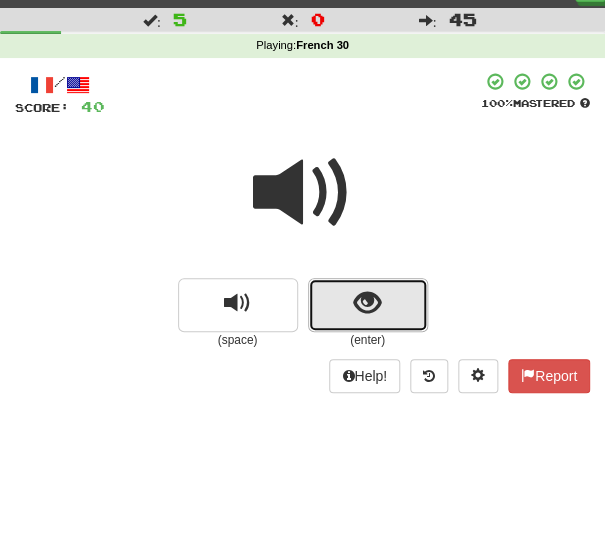 click at bounding box center [367, 303] 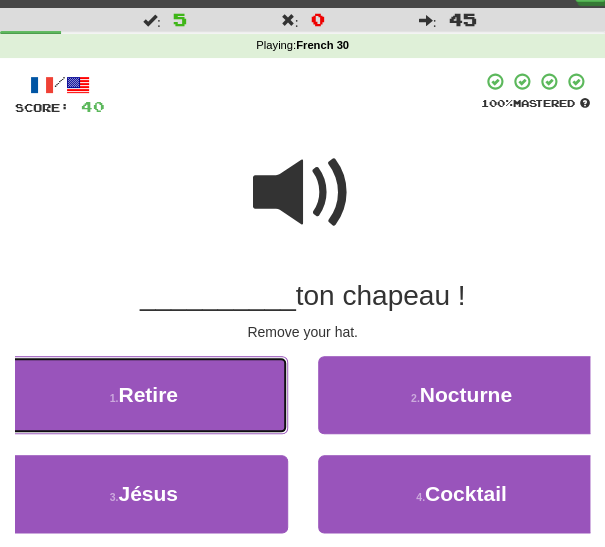 click on "1 . Retire" at bounding box center (144, 395) 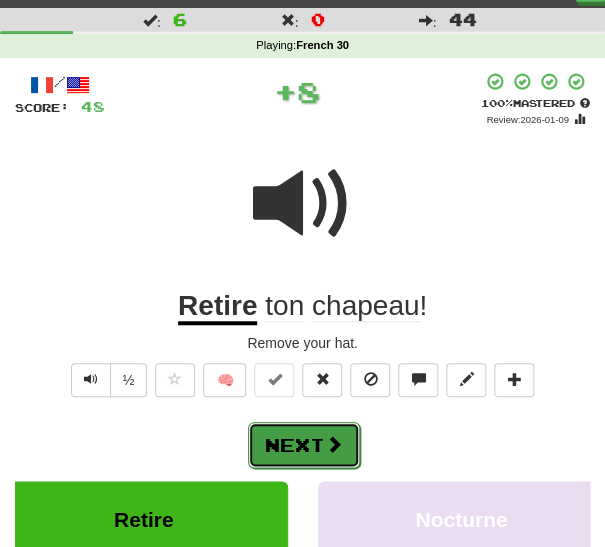 click on "Next" at bounding box center (304, 445) 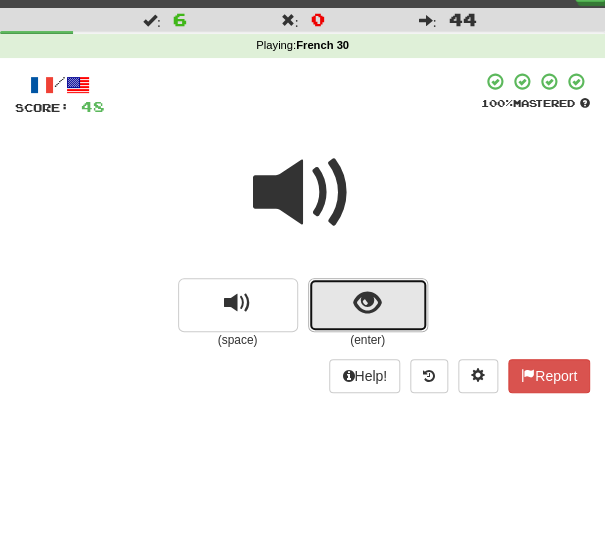click at bounding box center (368, 305) 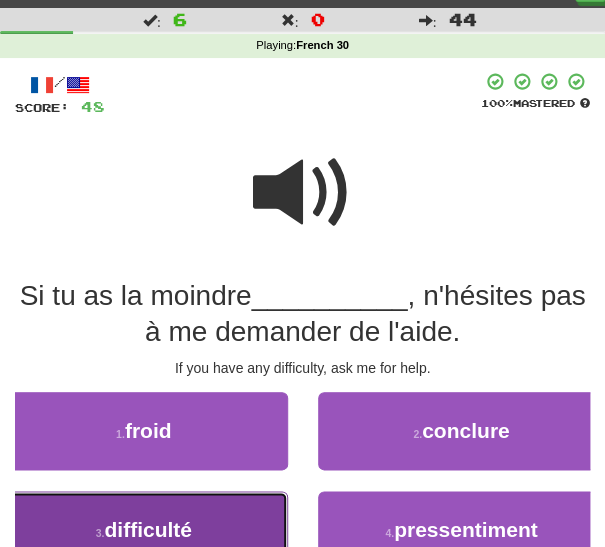 click on "difficulté" at bounding box center (148, 529) 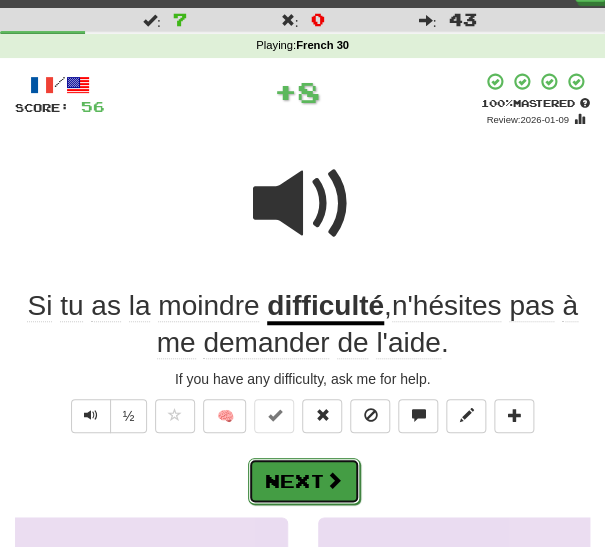 click on "Next" at bounding box center [304, 481] 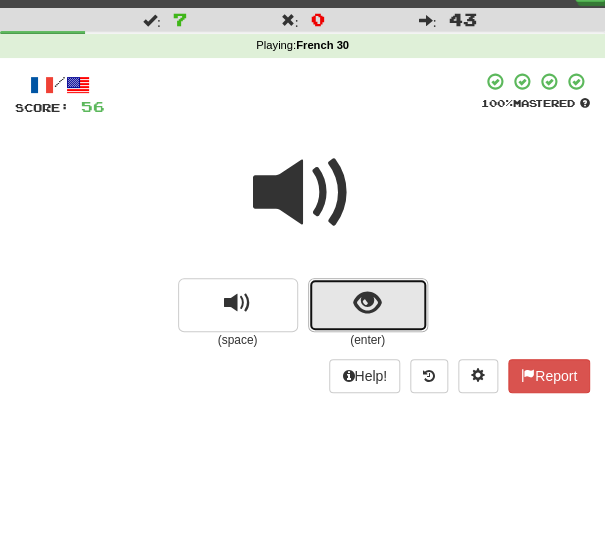 click at bounding box center [367, 303] 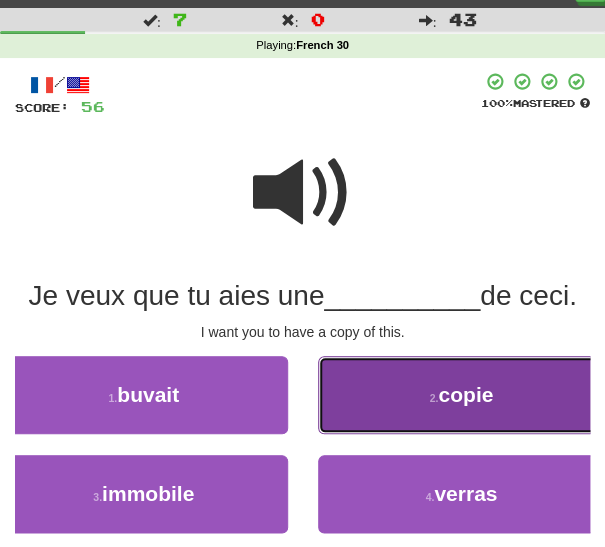 click on "2 .  copie" at bounding box center (462, 395) 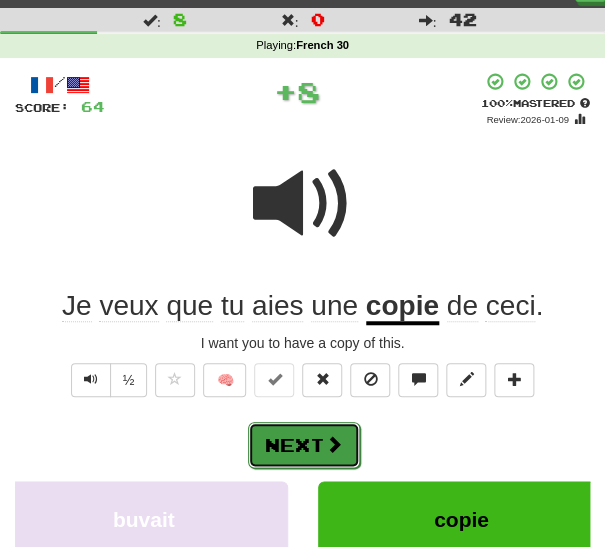 click on "Next" at bounding box center (304, 445) 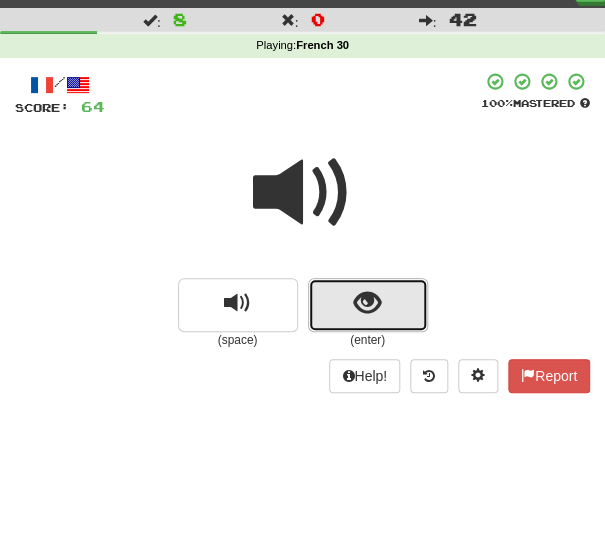 click at bounding box center [367, 303] 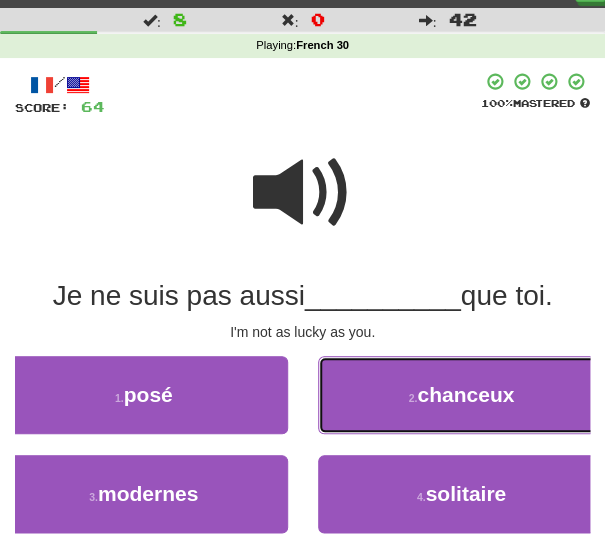 click on "2 .  chanceux" at bounding box center (462, 395) 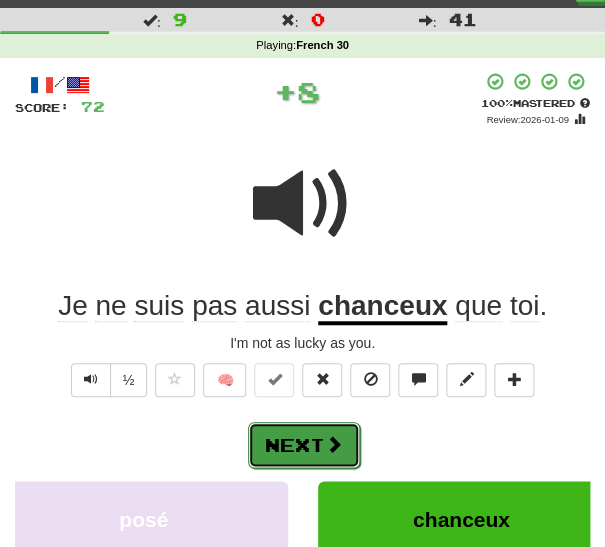 click on "Next" at bounding box center [304, 445] 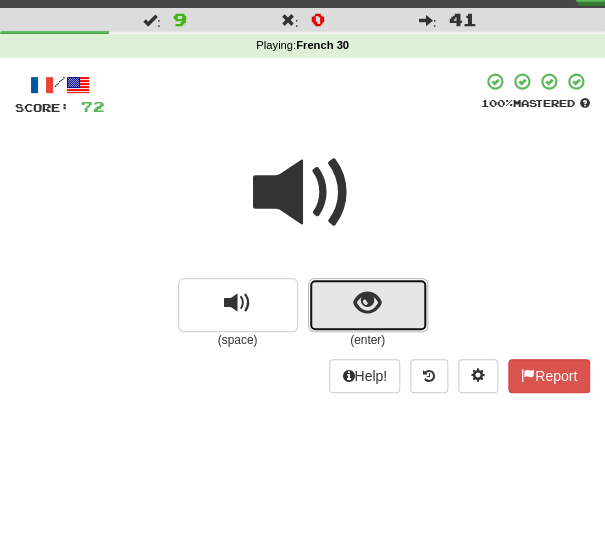 click at bounding box center (368, 305) 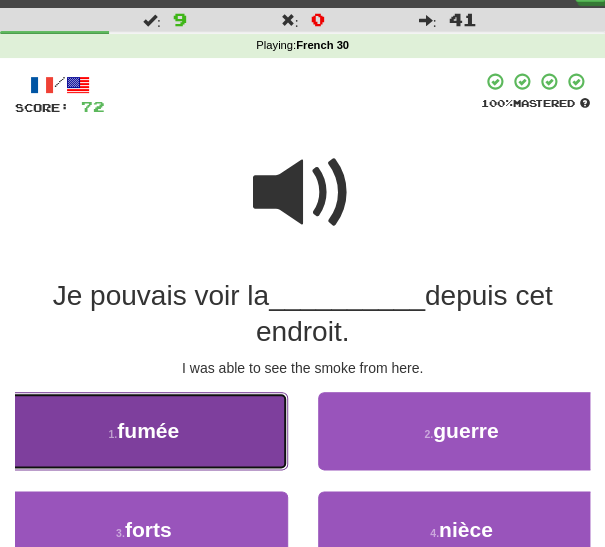 click on "1 . fumée" at bounding box center [144, 431] 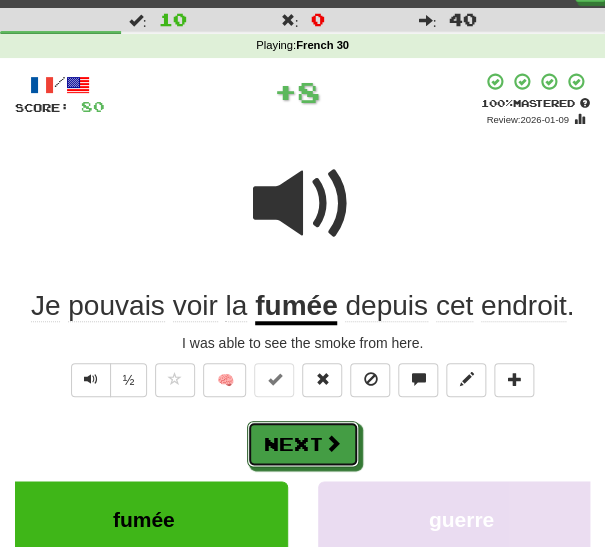 drag, startPoint x: 316, startPoint y: 446, endPoint x: 517, endPoint y: 415, distance: 203.3765 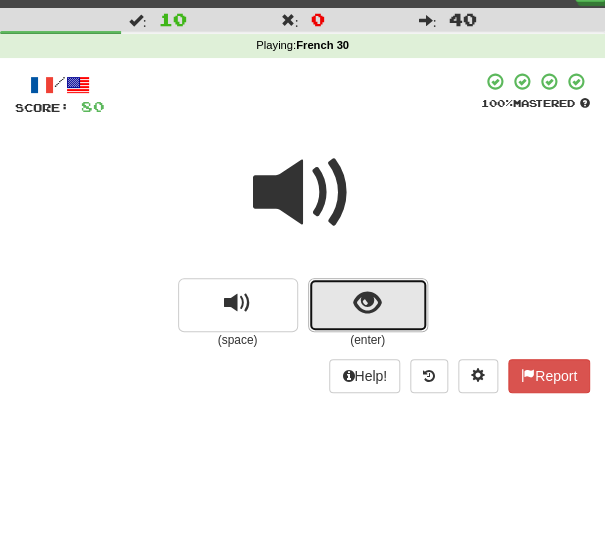 click at bounding box center (367, 303) 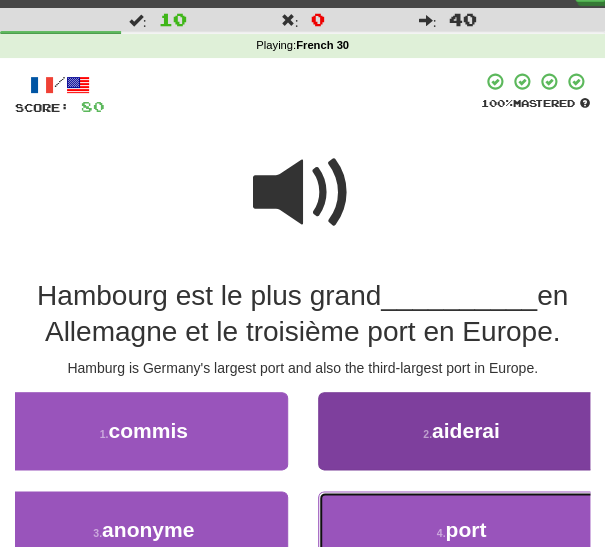drag, startPoint x: 353, startPoint y: 523, endPoint x: 344, endPoint y: 515, distance: 12.0415945 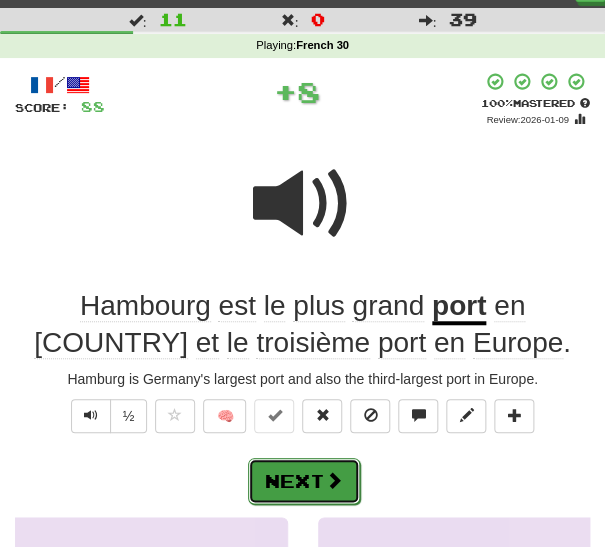 click on "Next" at bounding box center [304, 481] 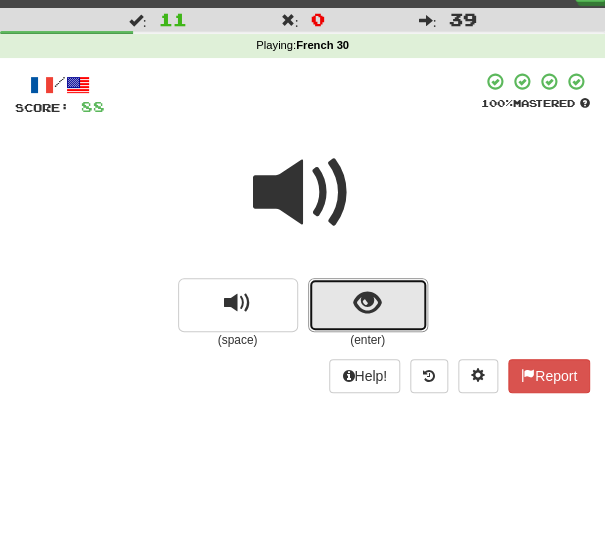 click at bounding box center (368, 305) 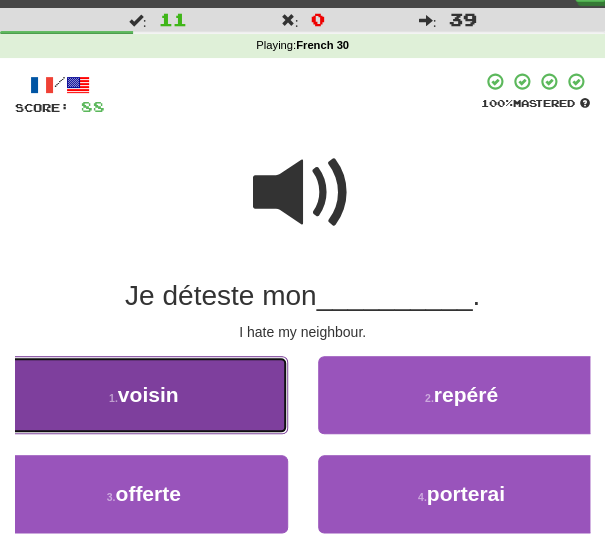 click on "1 . voisin" at bounding box center (144, 395) 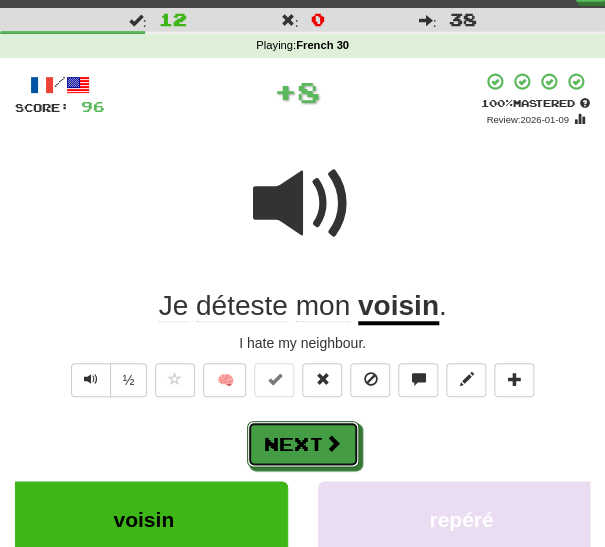 click on "Next" at bounding box center [303, 444] 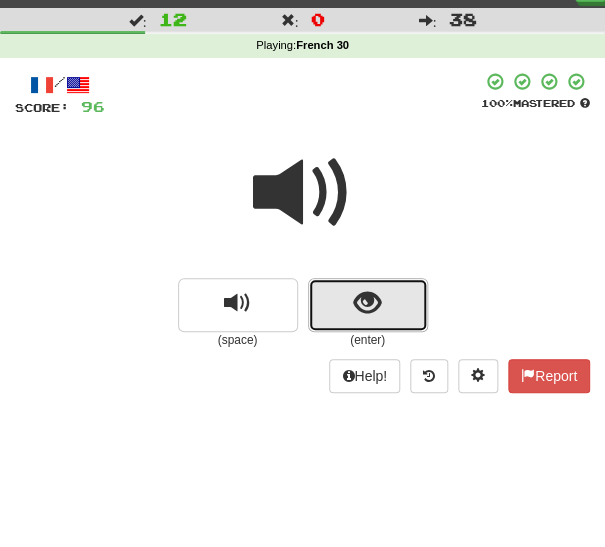 click at bounding box center [368, 305] 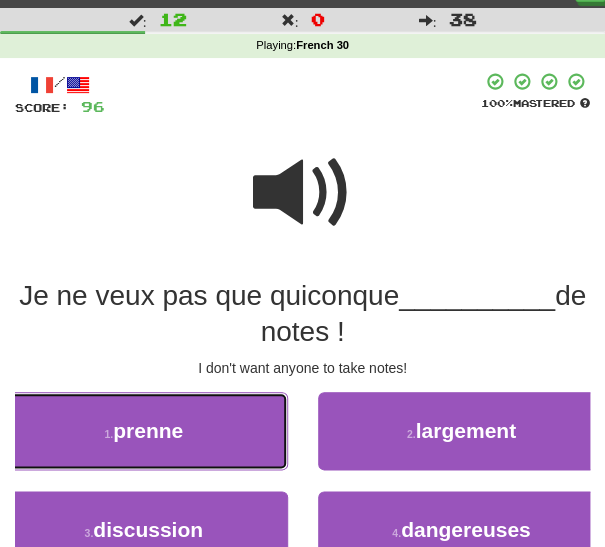 click on "1 .  prenne" at bounding box center [144, 431] 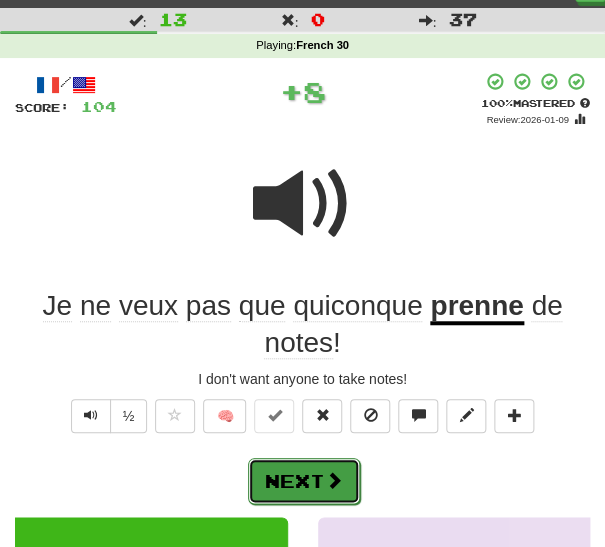 click on "Next" at bounding box center (304, 481) 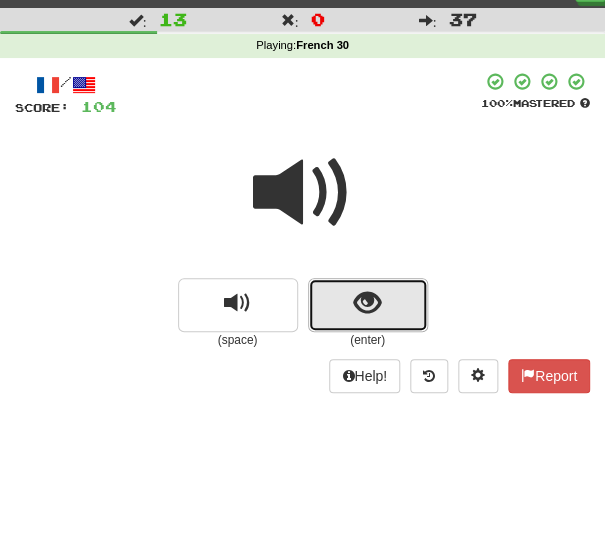 click at bounding box center (368, 305) 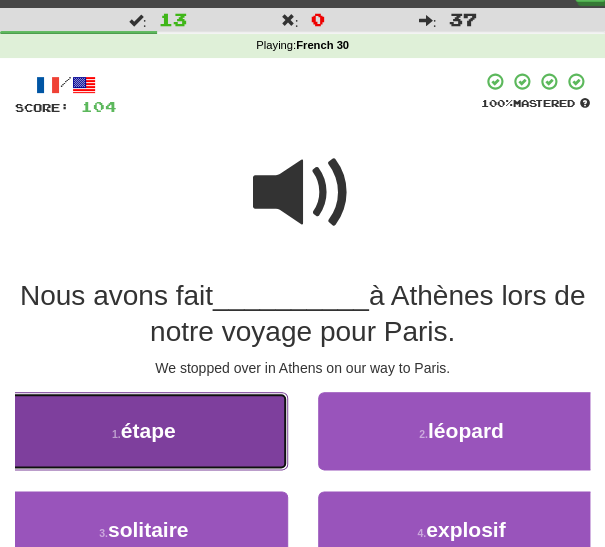 click on "1 . étape" at bounding box center [144, 431] 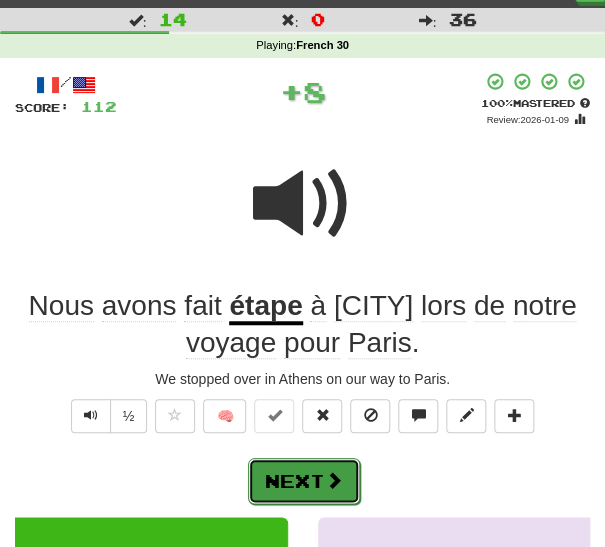 click on "Next" at bounding box center (304, 481) 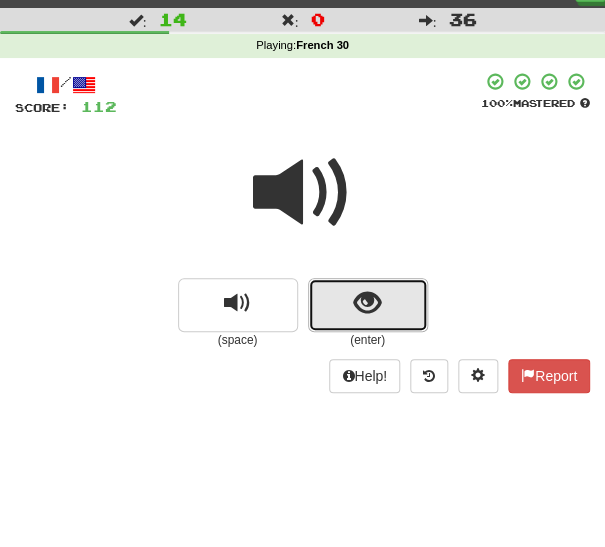 click at bounding box center (368, 305) 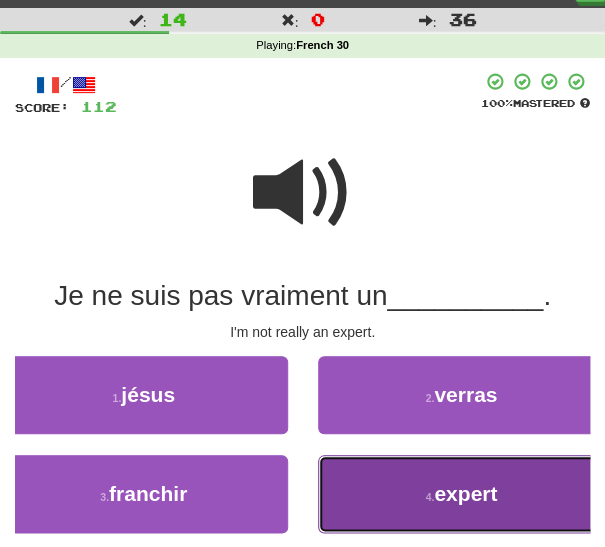 click on "4 .  expert" at bounding box center [462, 494] 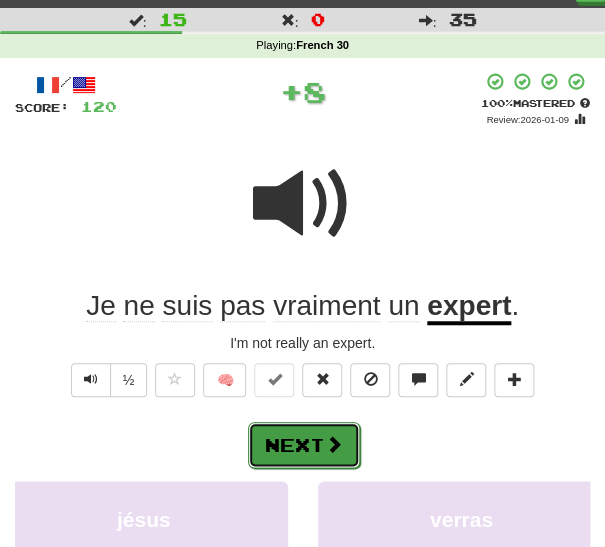 click on "Next" at bounding box center (304, 445) 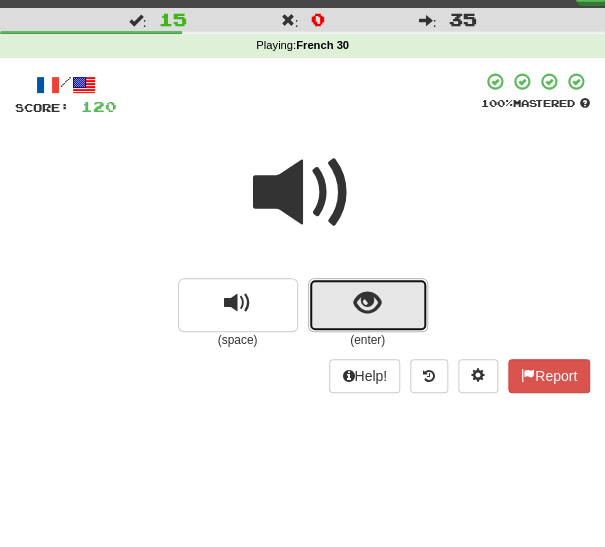 click at bounding box center (368, 305) 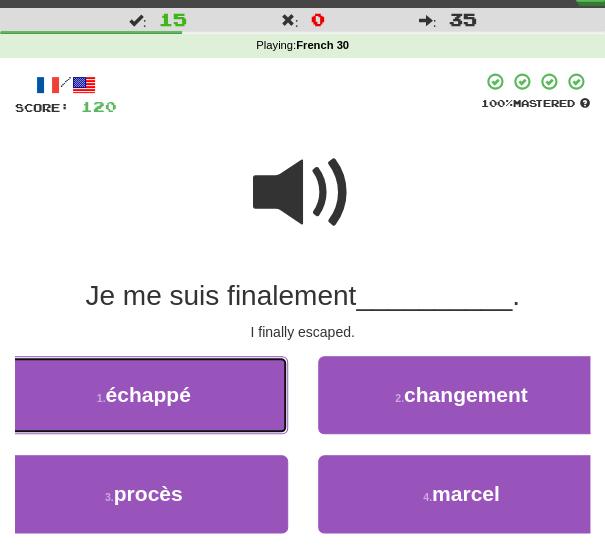 click on "1 . échappé" at bounding box center [144, 395] 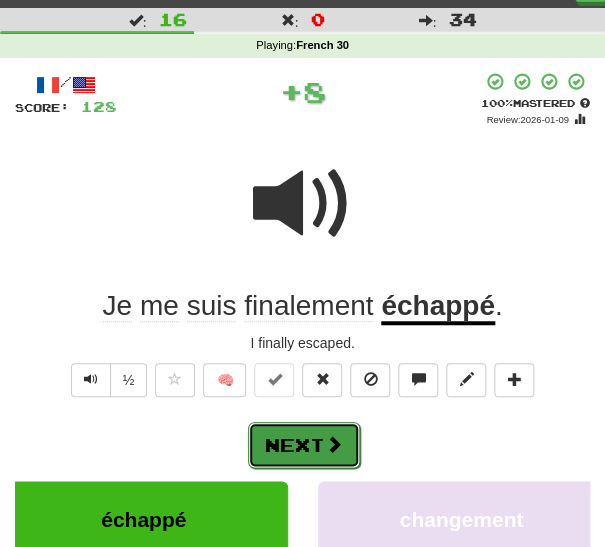 click on "Next" at bounding box center [304, 445] 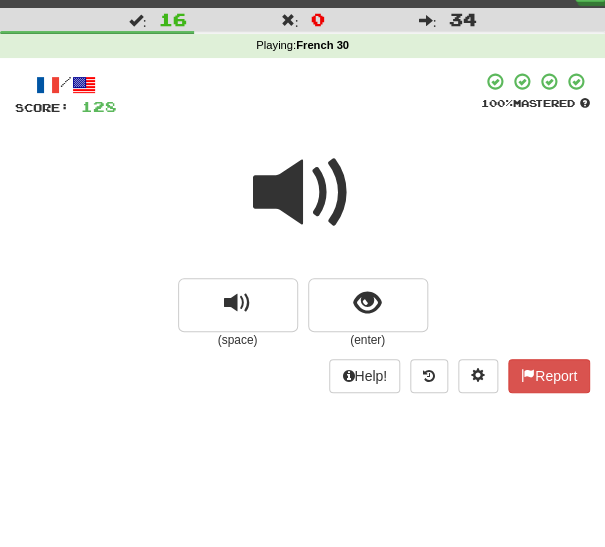 click on "(space) (enter)" at bounding box center [302, 313] 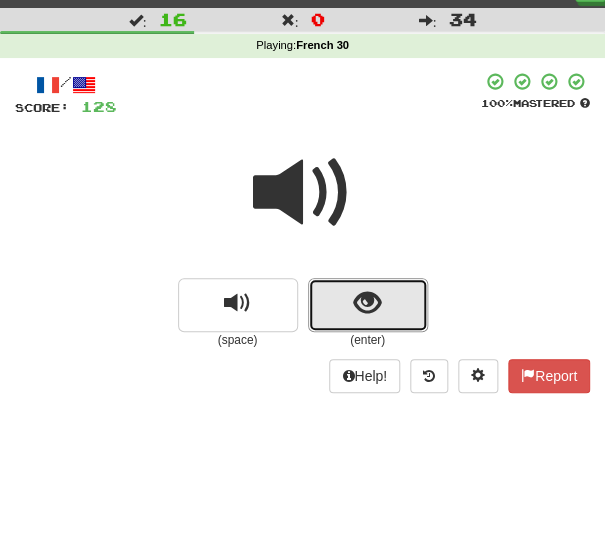 click at bounding box center [368, 305] 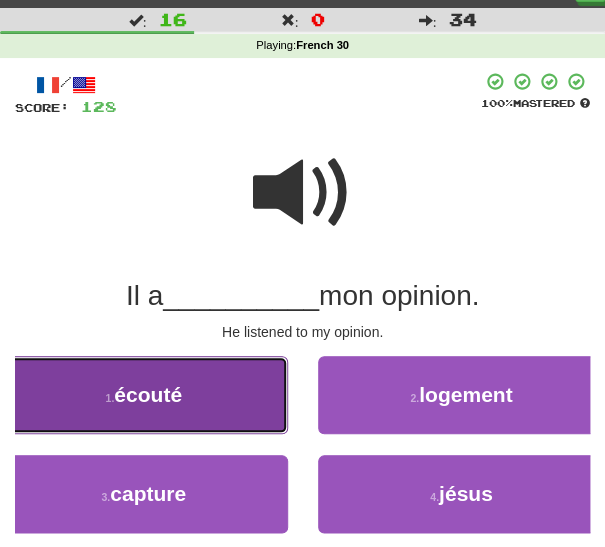 click on "1 . écouté" at bounding box center [144, 395] 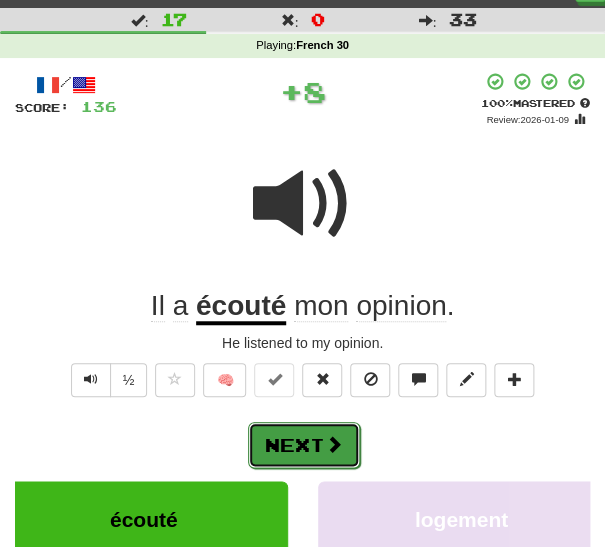click on "Next" at bounding box center (304, 445) 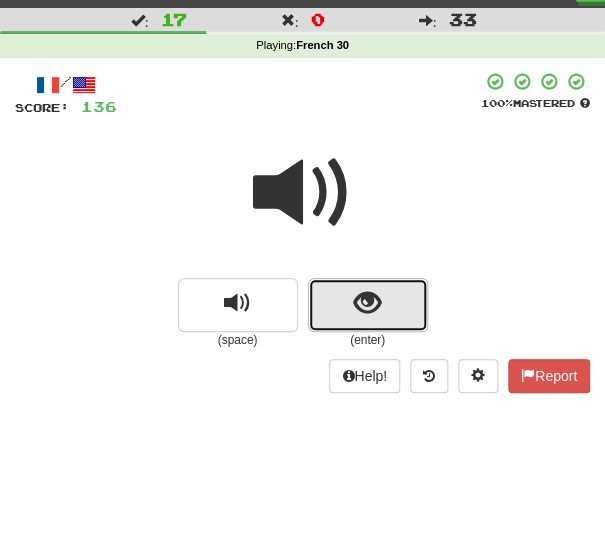 click at bounding box center [368, 305] 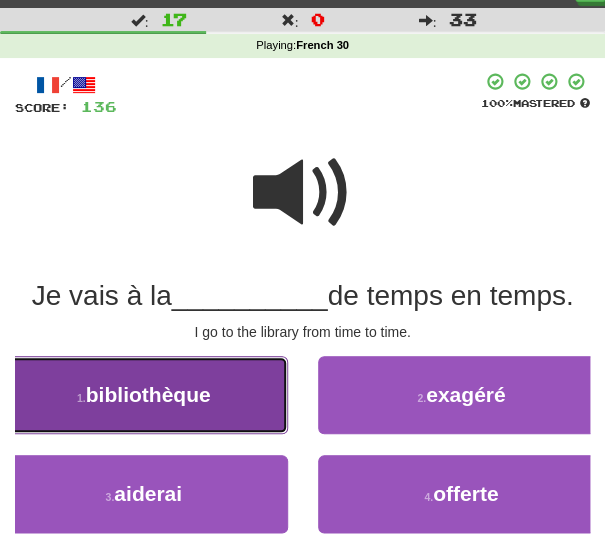 click on "1 .  bibliothèque" at bounding box center [144, 395] 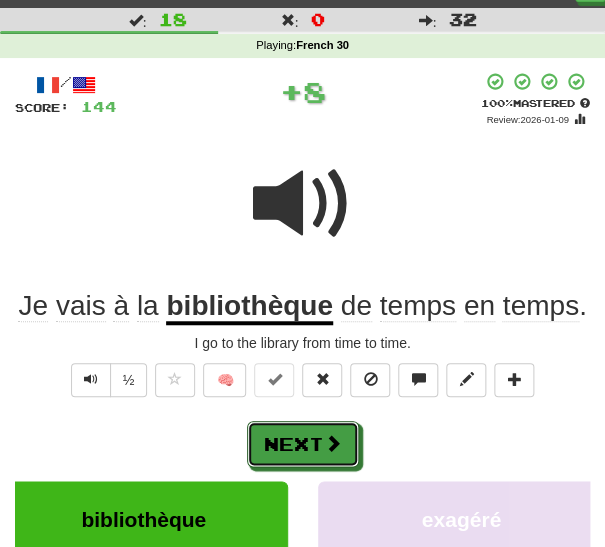 click on "Next" at bounding box center [303, 444] 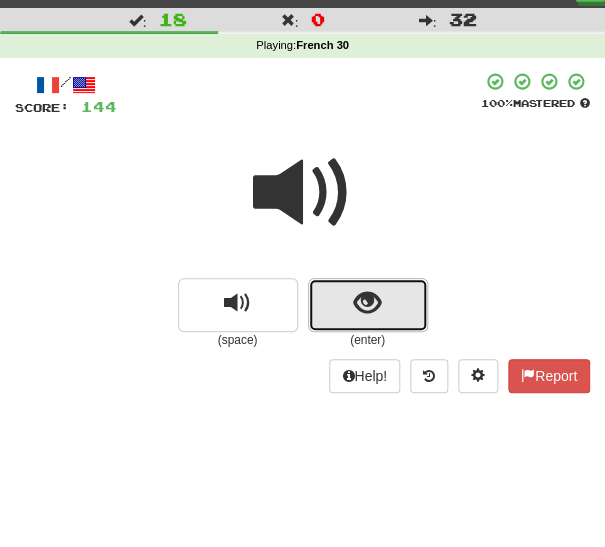 click at bounding box center [367, 303] 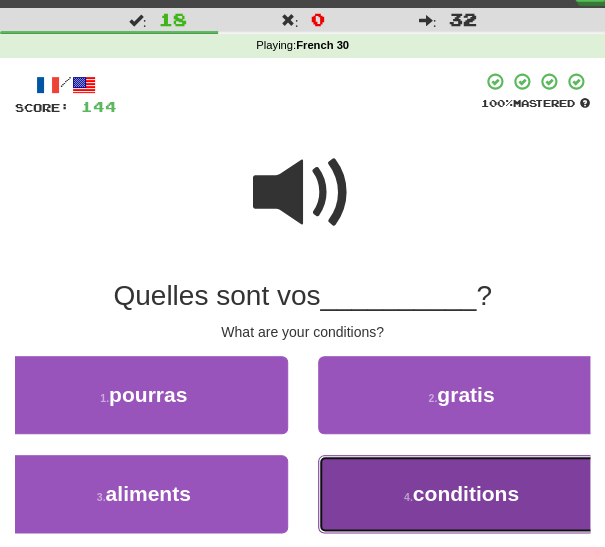 click on "4 .  conditions" at bounding box center [462, 494] 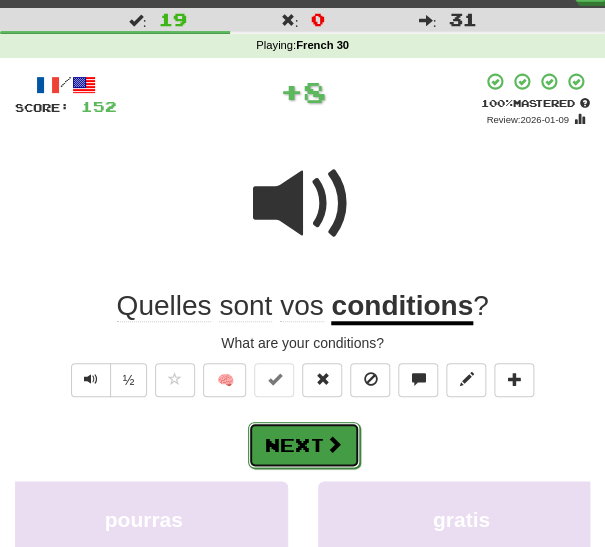 click on "Next" at bounding box center (304, 445) 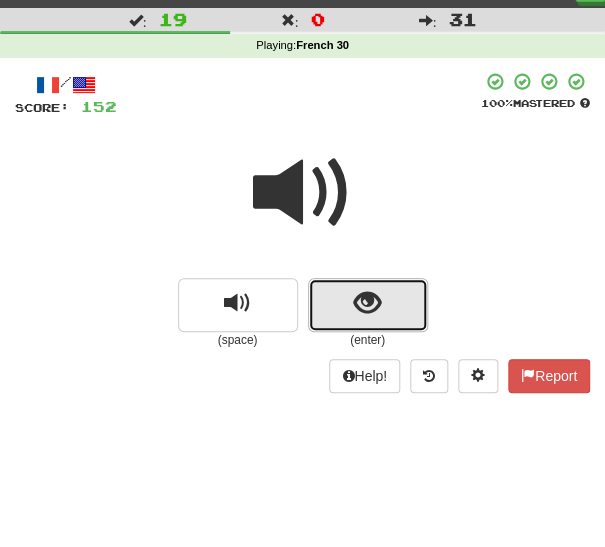 click at bounding box center (368, 305) 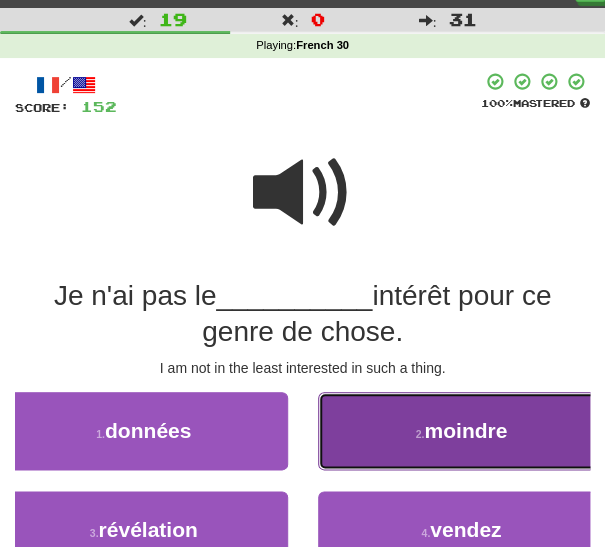 click on "2 .  moindre" at bounding box center [462, 431] 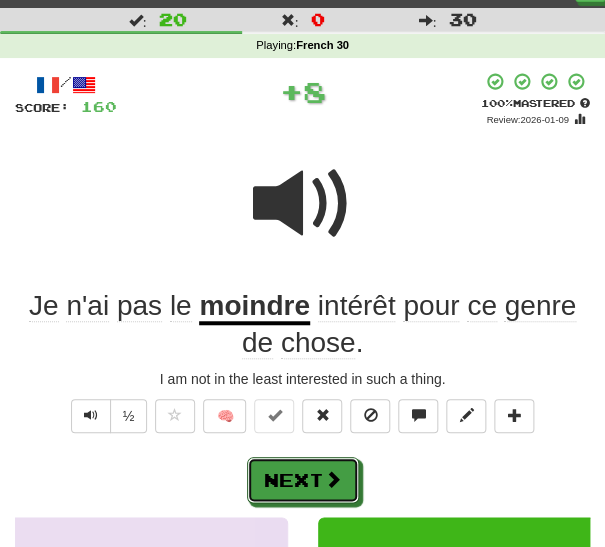 click on "Next" at bounding box center [303, 480] 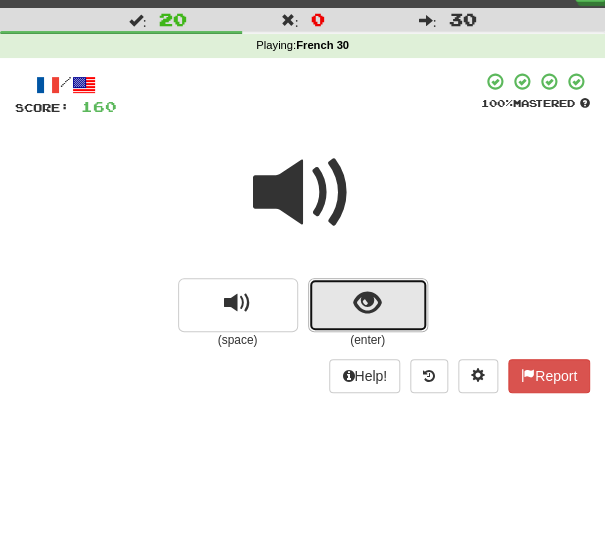 click at bounding box center [368, 305] 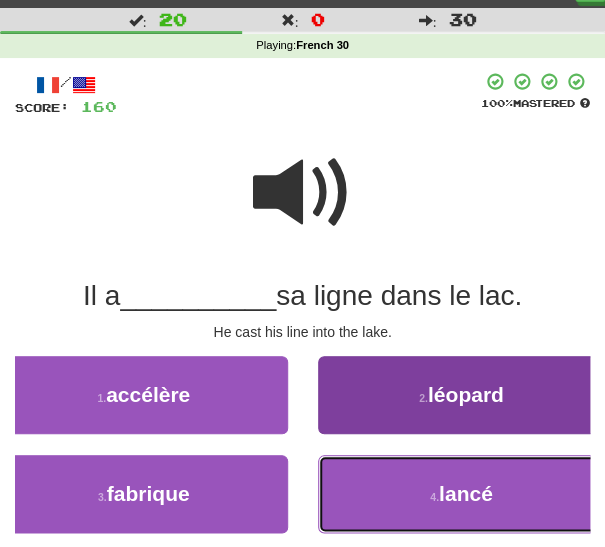 drag, startPoint x: 381, startPoint y: 496, endPoint x: 372, endPoint y: 485, distance: 14.21267 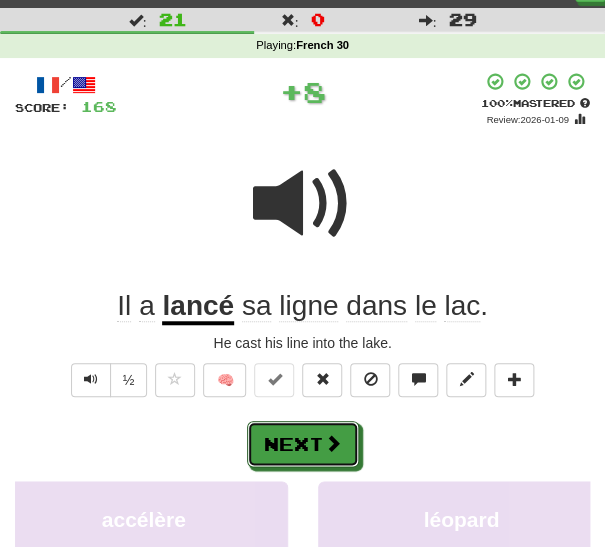 drag, startPoint x: 320, startPoint y: 431, endPoint x: 340, endPoint y: 397, distance: 39.446167 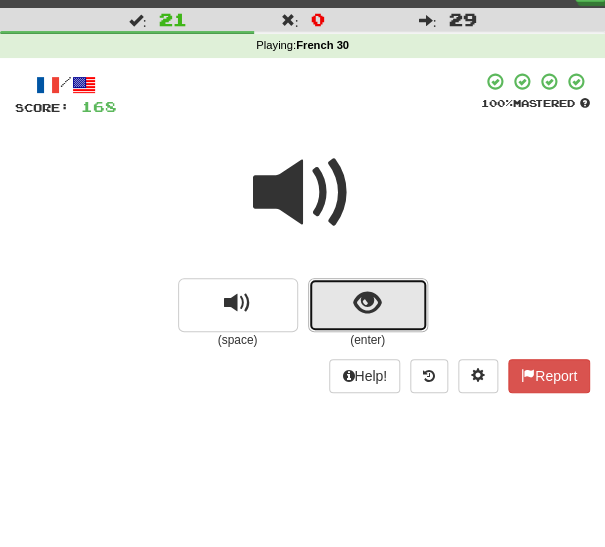 click at bounding box center (368, 305) 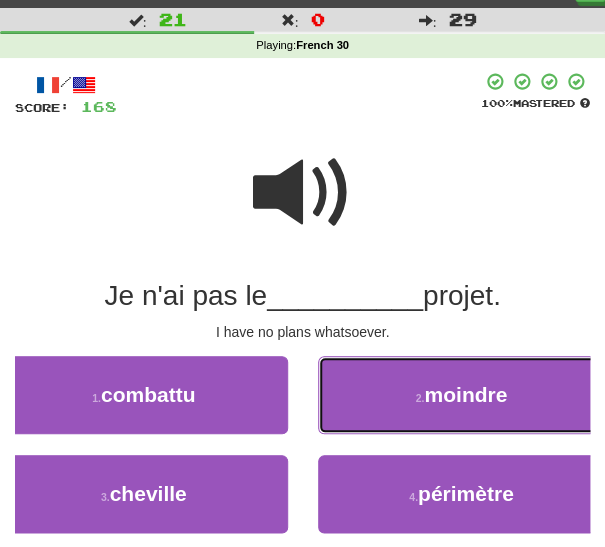 click on "2 .  moindre" at bounding box center [462, 395] 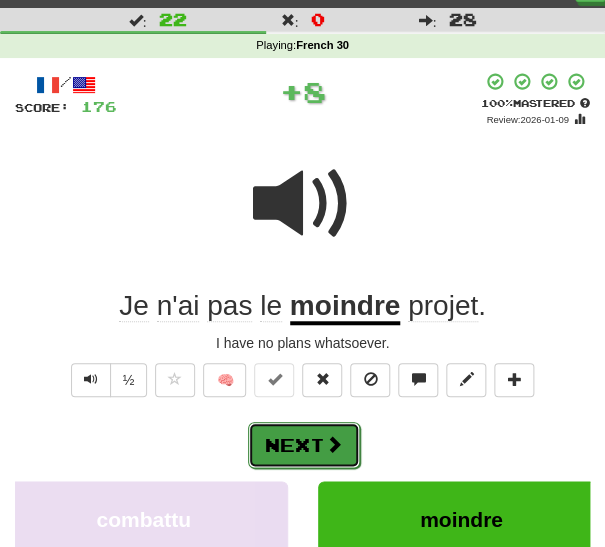 click at bounding box center (334, 444) 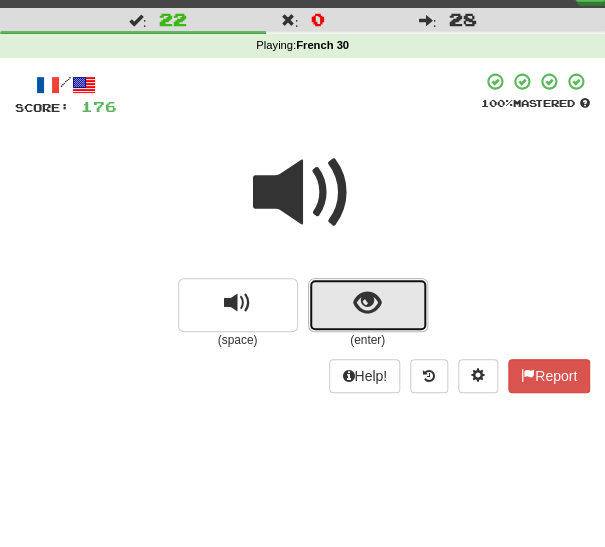 click at bounding box center [368, 305] 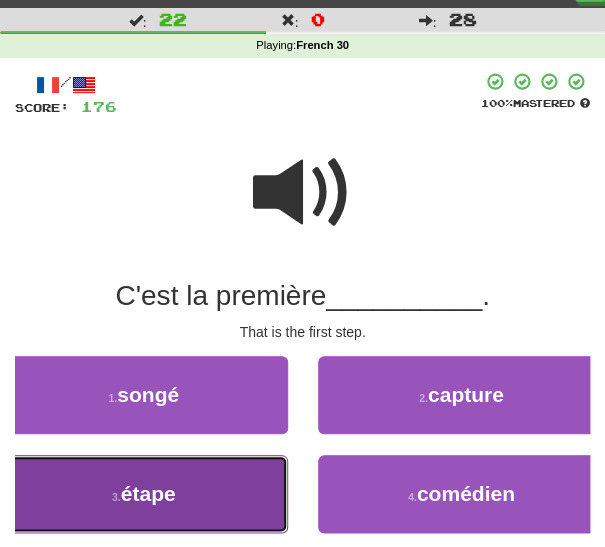 click on "3 . étape" at bounding box center (144, 494) 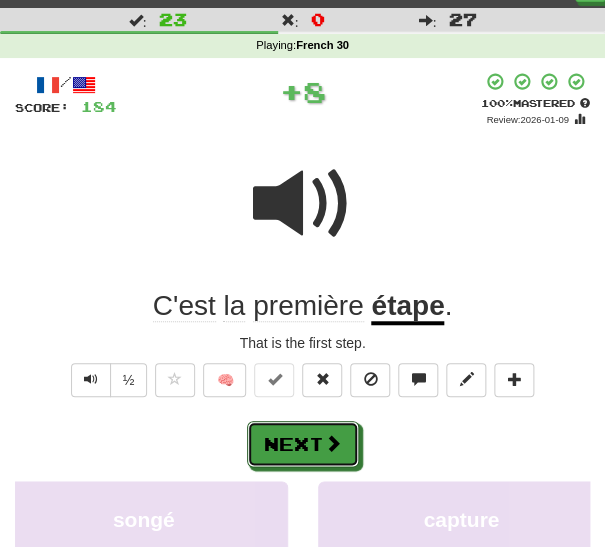 click on "Next" at bounding box center [303, 444] 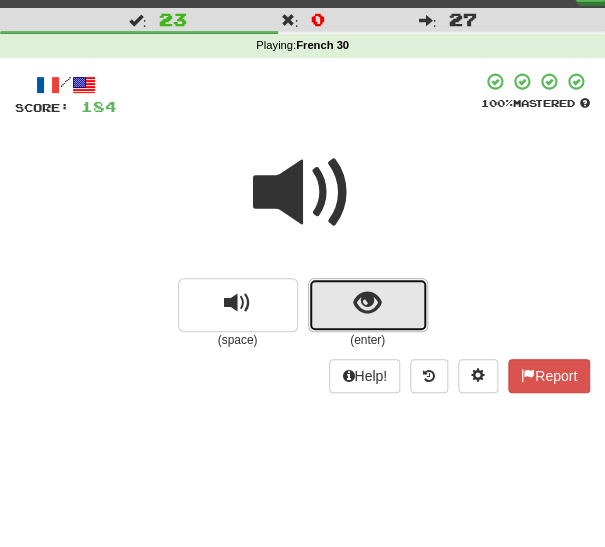 click at bounding box center [368, 305] 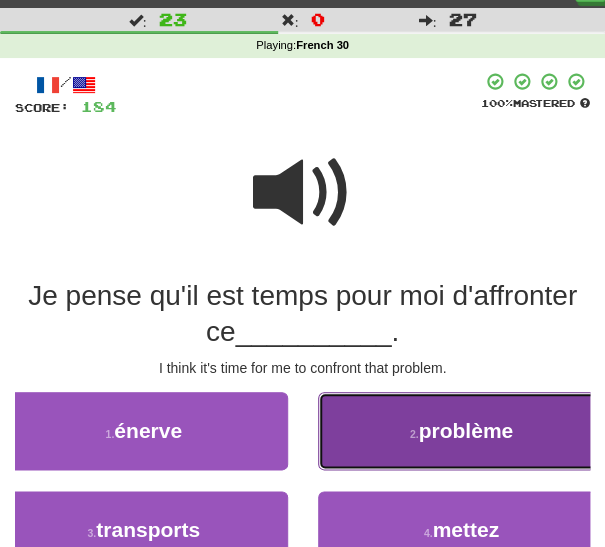 click on "2 . problème" at bounding box center [462, 431] 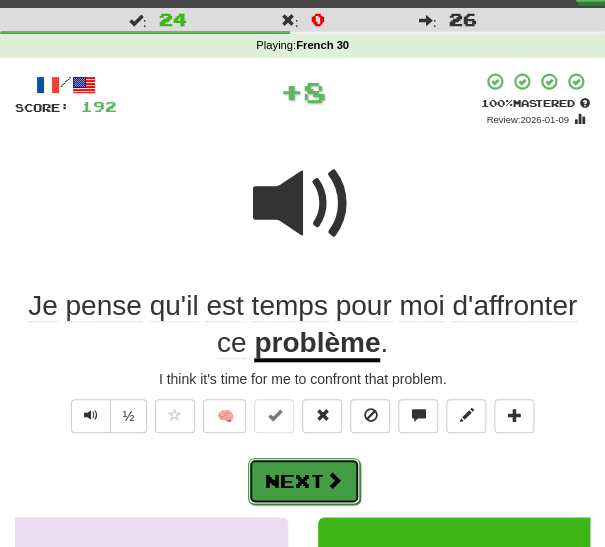 click at bounding box center [334, 480] 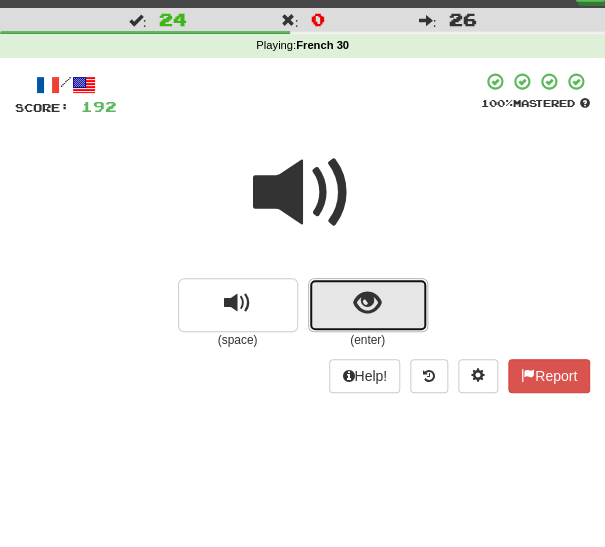 click at bounding box center (367, 303) 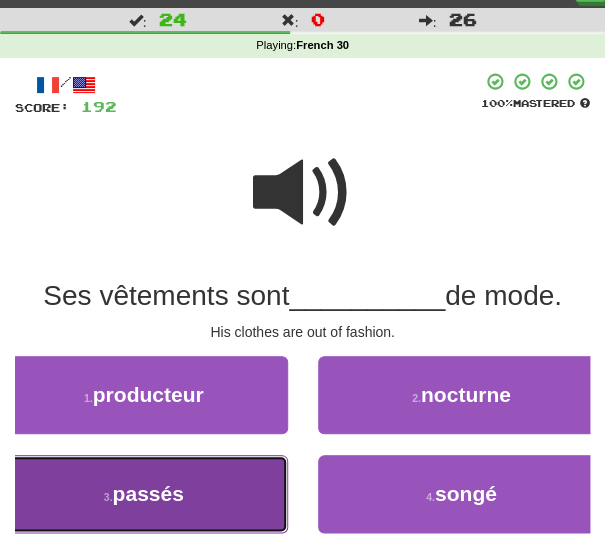 click on "3 . passés" at bounding box center (144, 494) 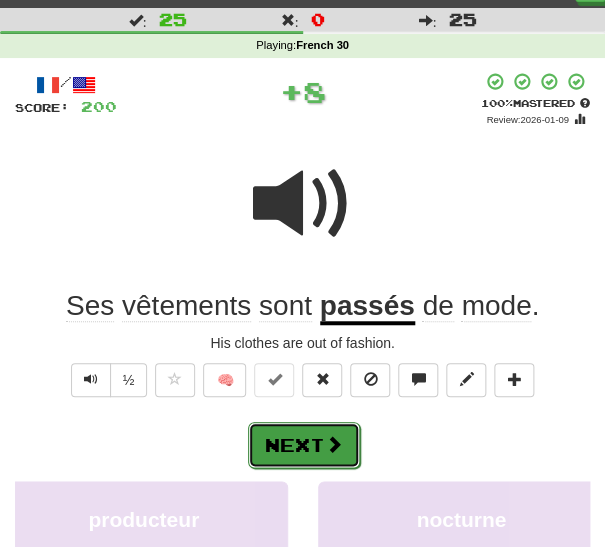 click on "Next" at bounding box center [304, 445] 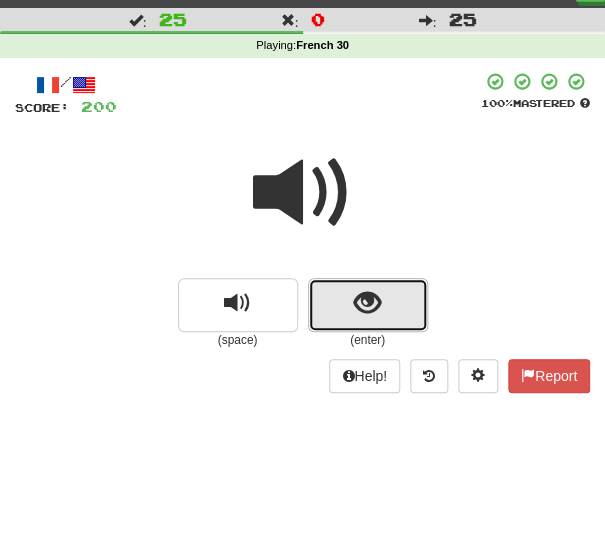 click at bounding box center [368, 305] 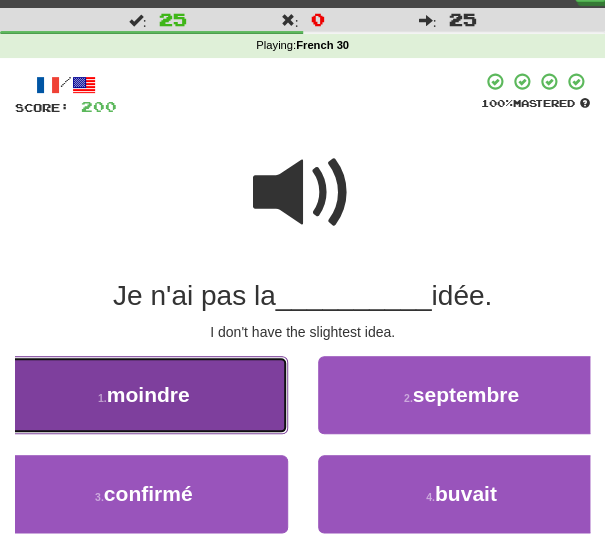 click on "1 .  moindre" at bounding box center (144, 395) 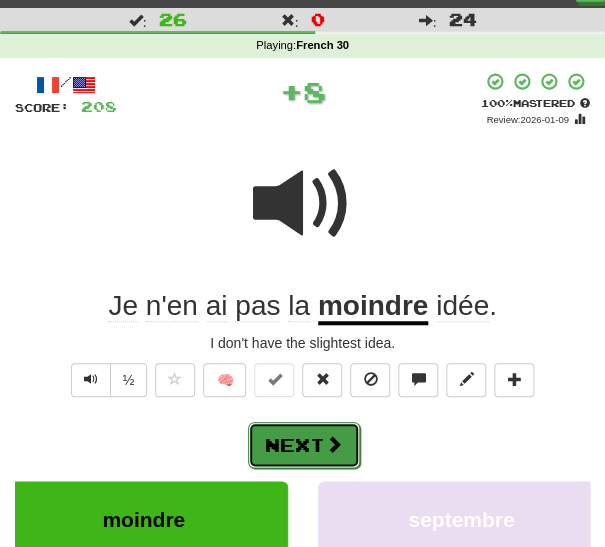 click on "Next" at bounding box center (304, 445) 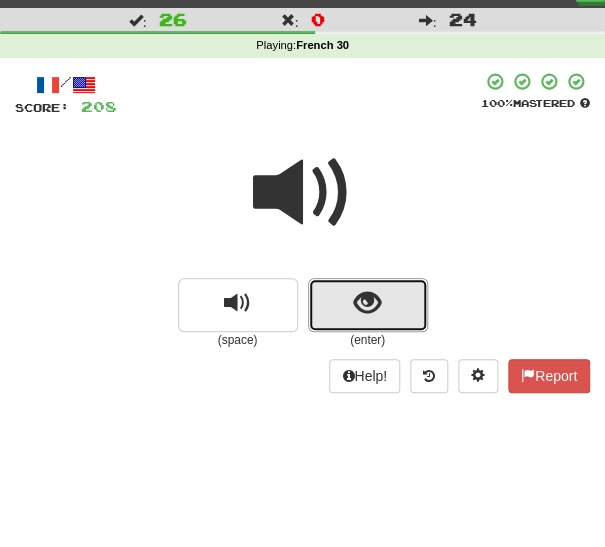 drag, startPoint x: 323, startPoint y: 309, endPoint x: 278, endPoint y: 350, distance: 60.876926 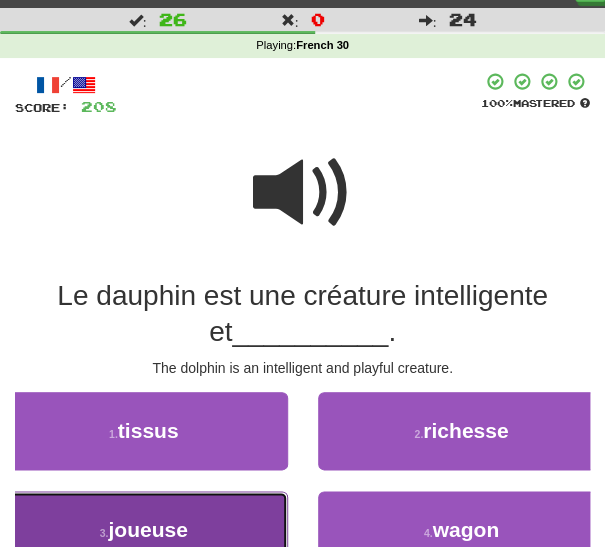 click on "joueuse" at bounding box center (147, 529) 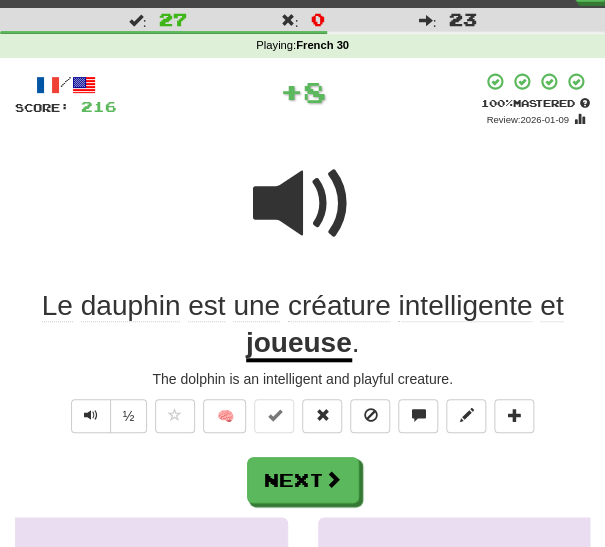 click on "dauphin" 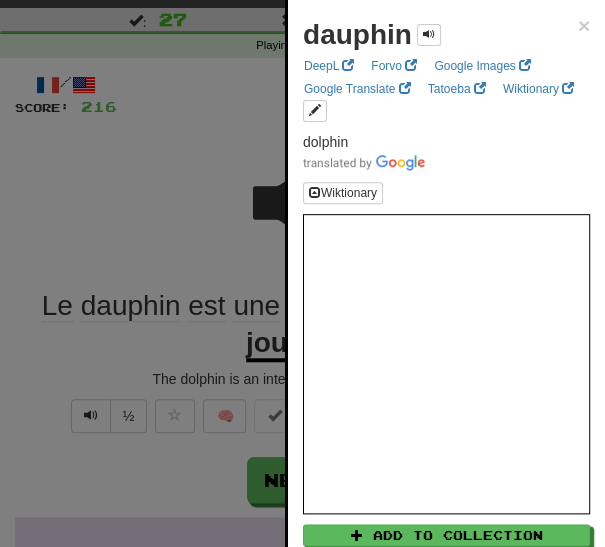 click at bounding box center [302, 273] 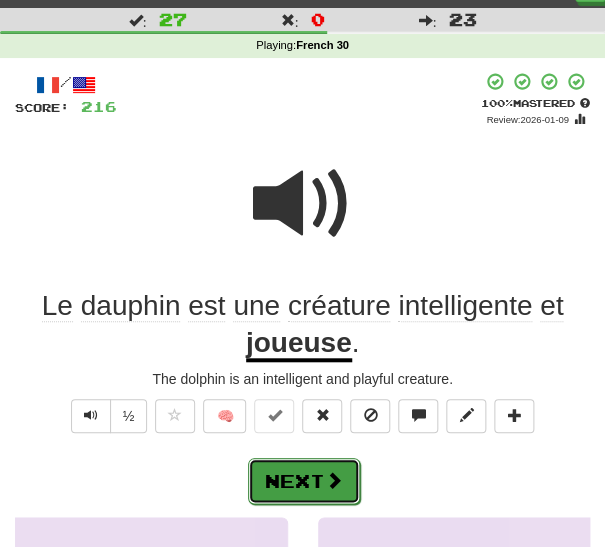 click on "Next" at bounding box center [304, 481] 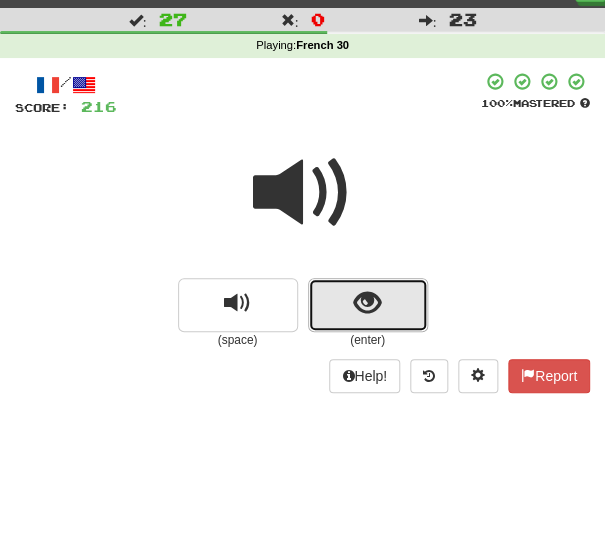 click at bounding box center [368, 305] 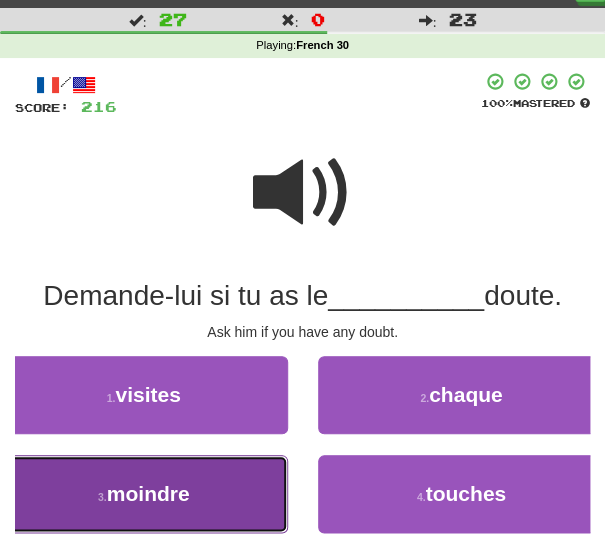 click on "3 .  moindre" at bounding box center (144, 494) 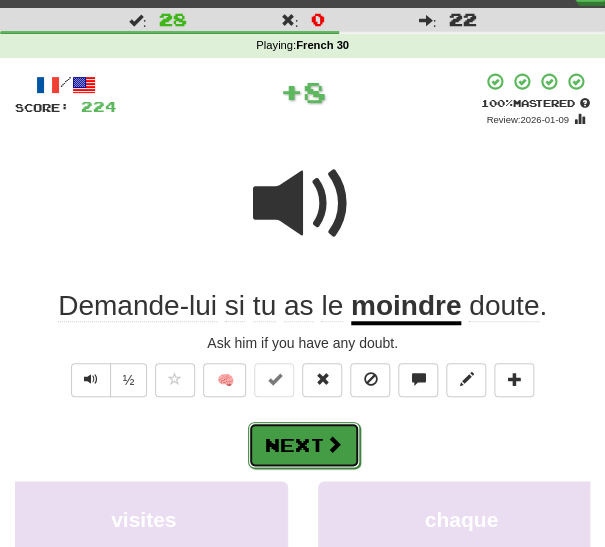 click on "Next" at bounding box center (304, 445) 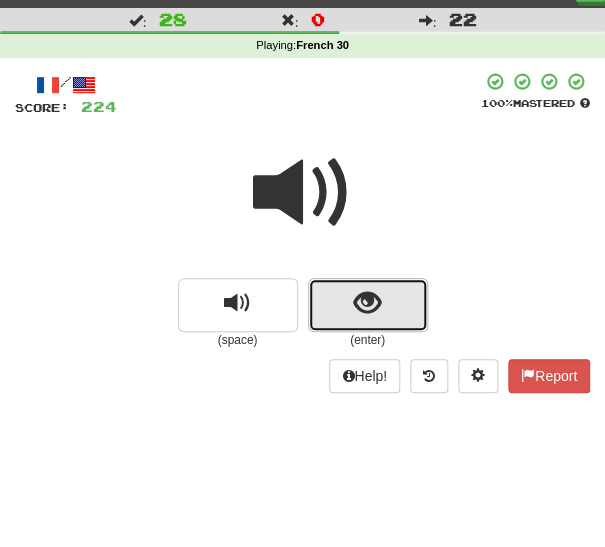 click at bounding box center [368, 305] 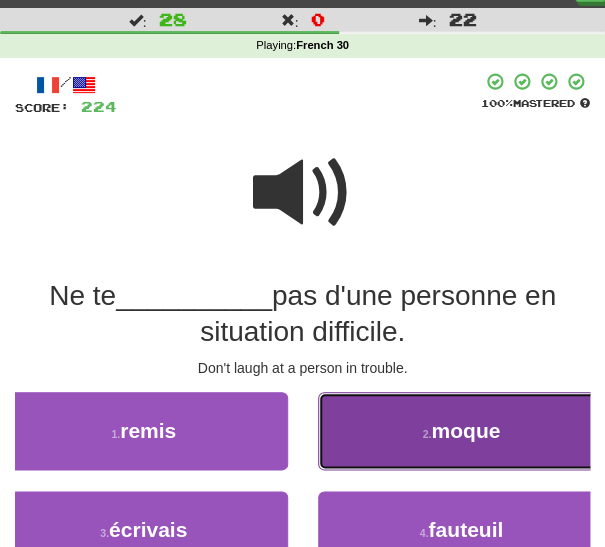 click on "2 .  moque" at bounding box center [462, 431] 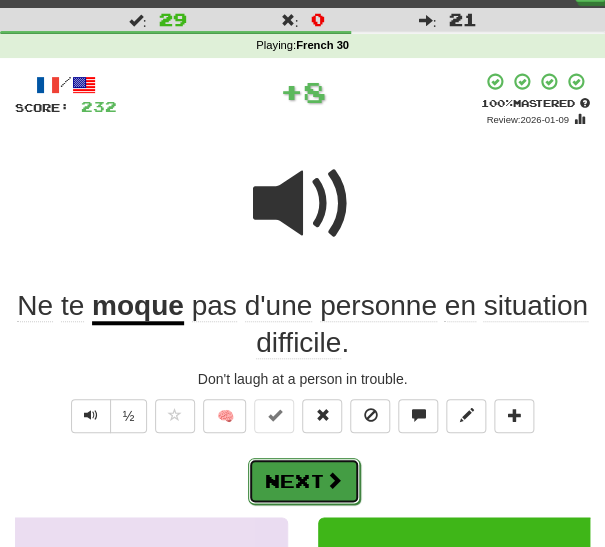 click at bounding box center (334, 480) 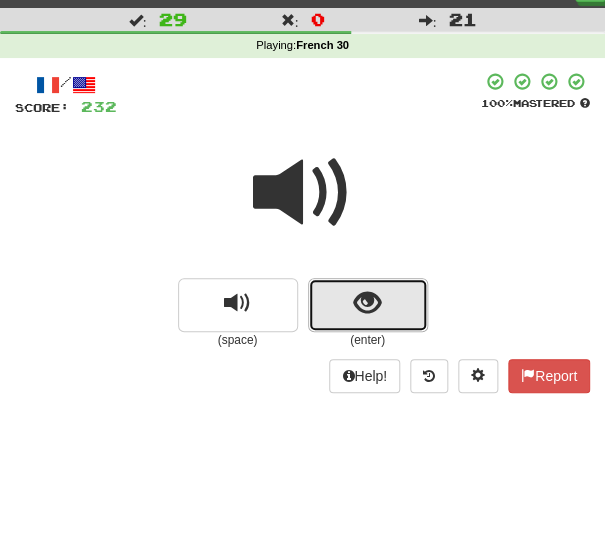 click at bounding box center (367, 303) 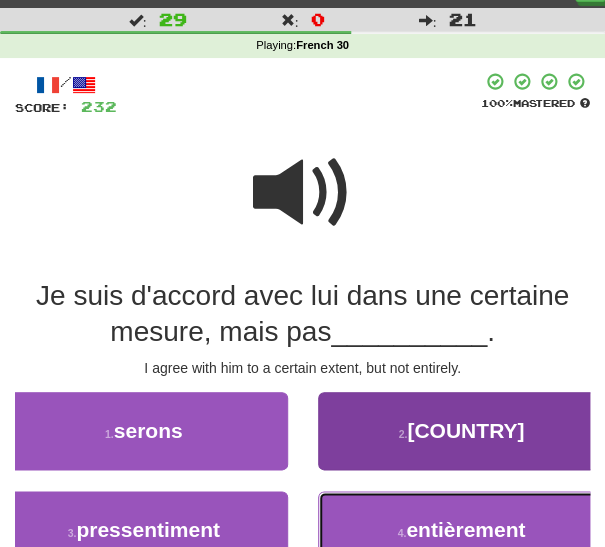 drag, startPoint x: 417, startPoint y: 520, endPoint x: 403, endPoint y: 519, distance: 14.035668 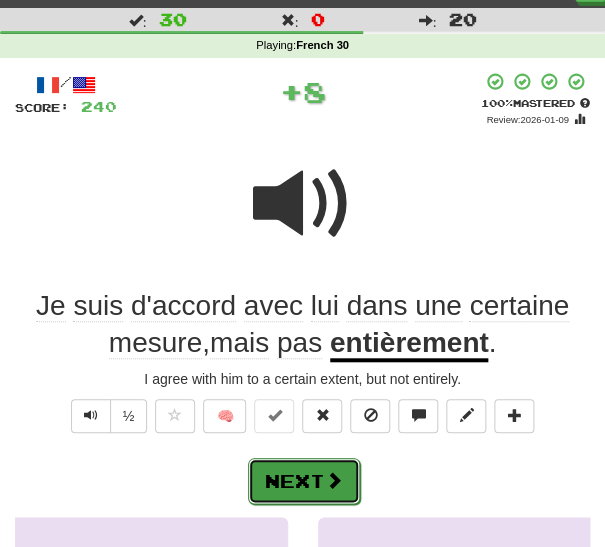 click at bounding box center [334, 480] 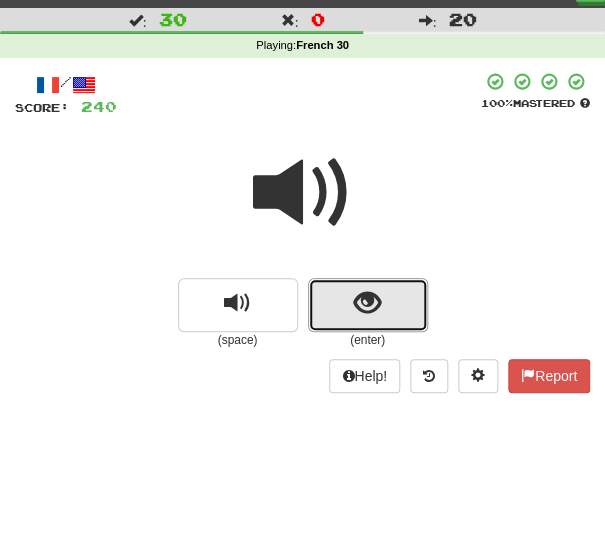 click at bounding box center (367, 303) 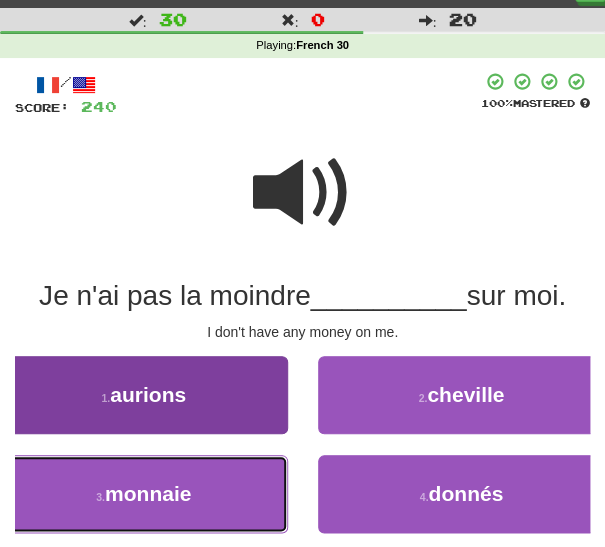 click on "3 . monnaie" at bounding box center (144, 494) 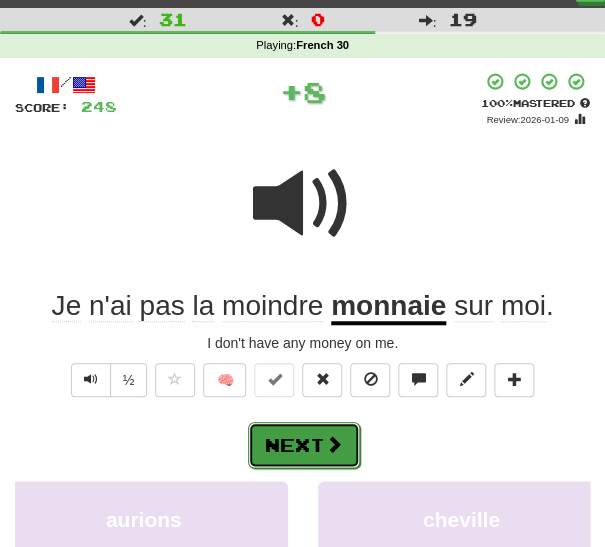 click on "Next" at bounding box center (304, 445) 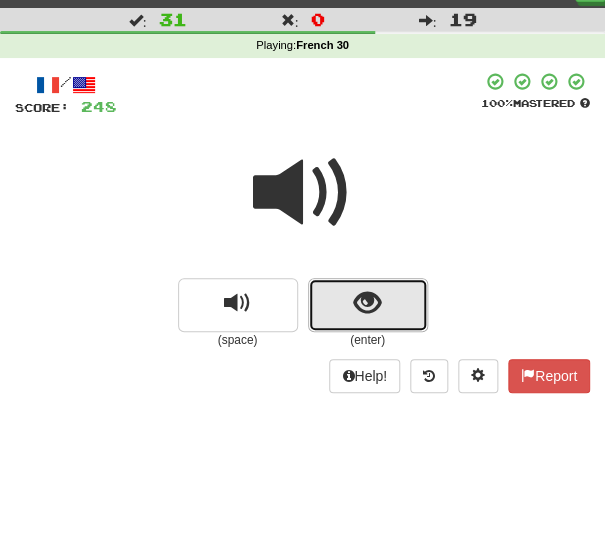 click at bounding box center (368, 305) 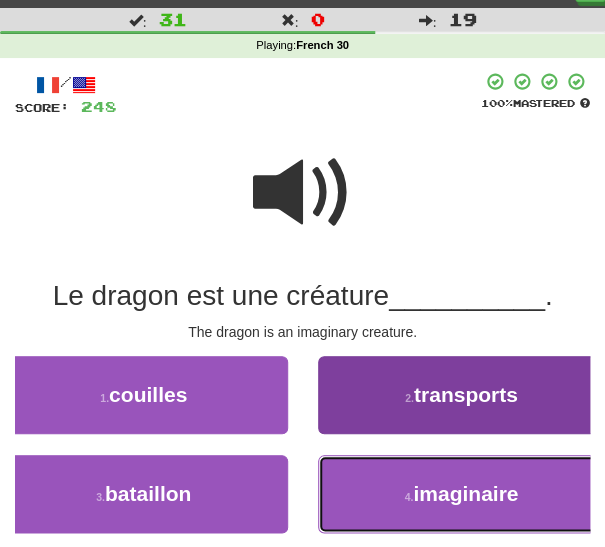 click on "4 . imaginaire" at bounding box center (462, 494) 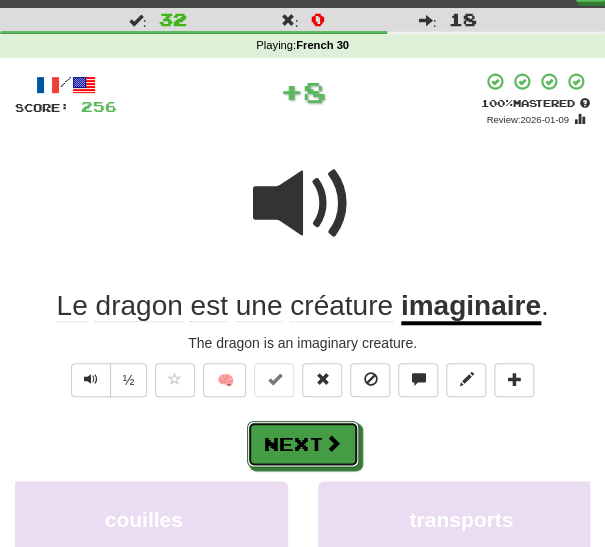 click on "Next" at bounding box center (303, 444) 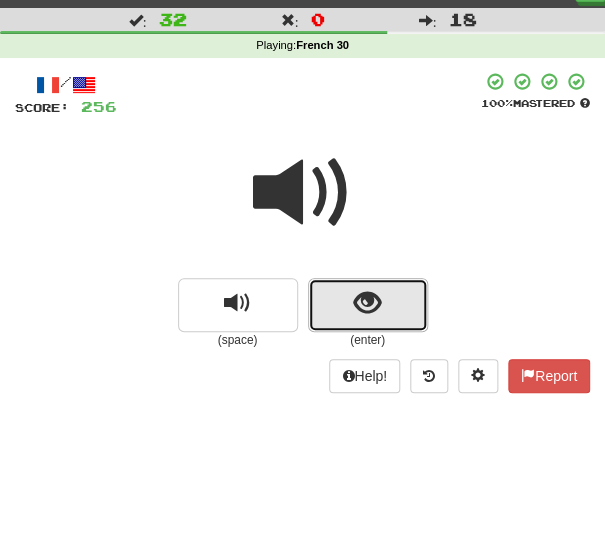 click at bounding box center [367, 303] 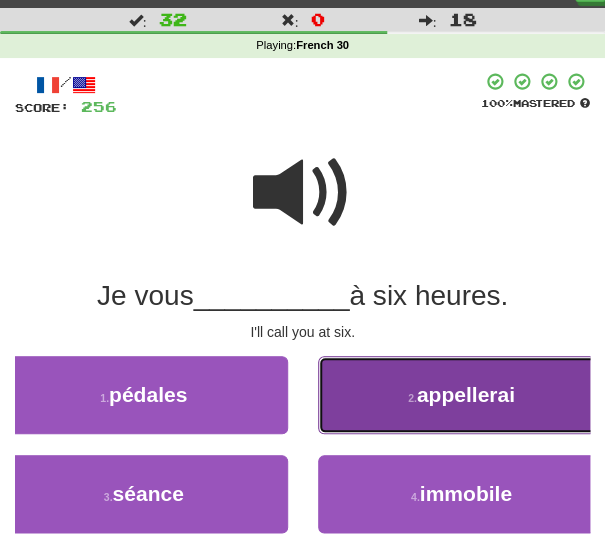 click on "2 .  appellerai" at bounding box center (462, 395) 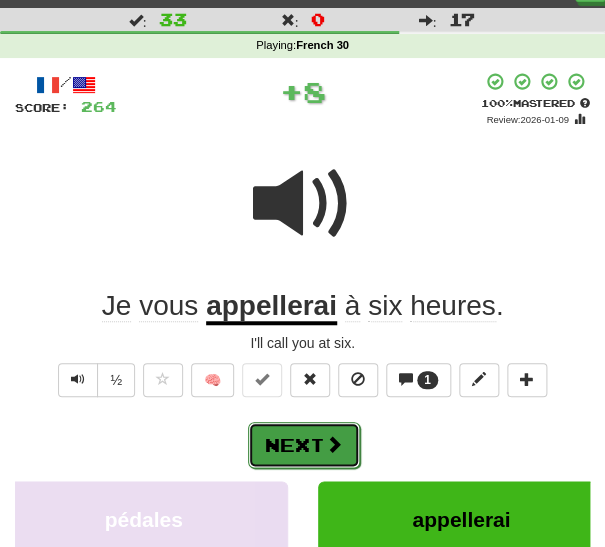click at bounding box center (334, 444) 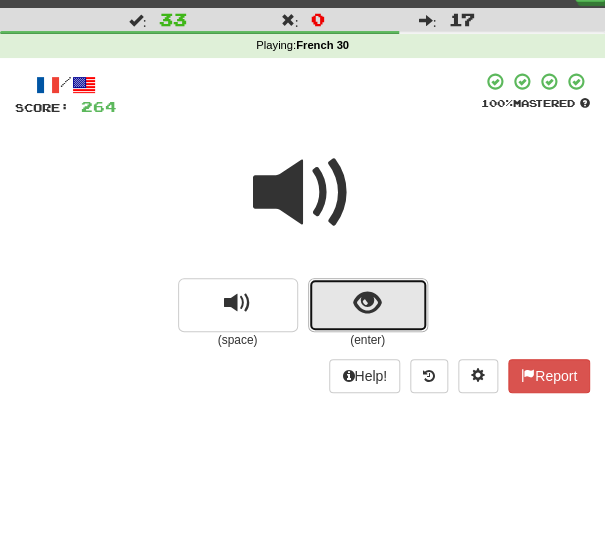 drag, startPoint x: 326, startPoint y: 320, endPoint x: 327, endPoint y: 309, distance: 11.045361 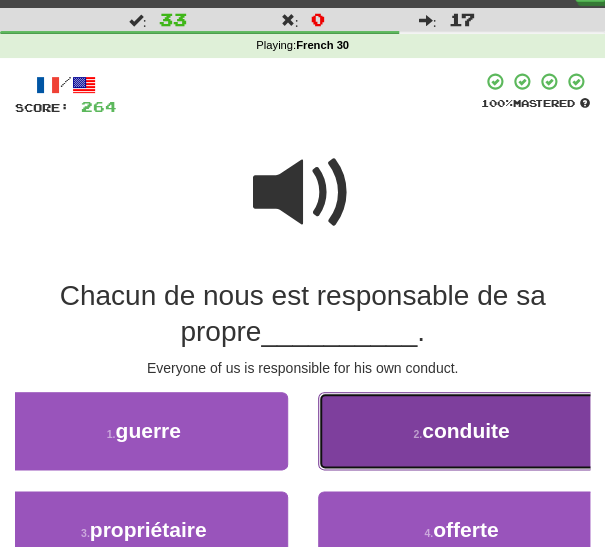 click on "2 .  conduite" at bounding box center (462, 431) 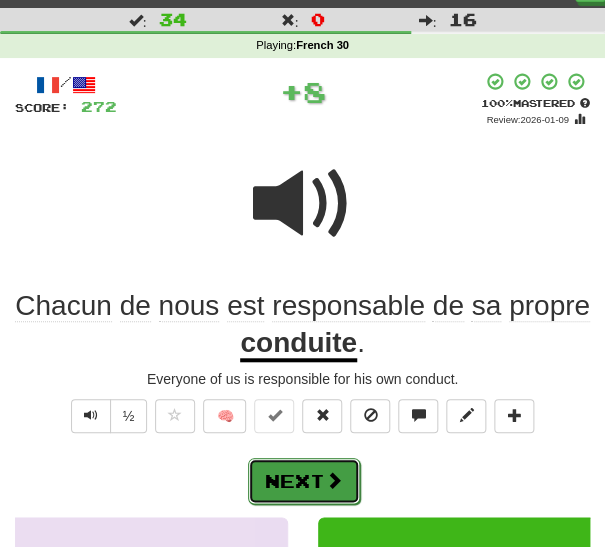 click on "Next" at bounding box center [304, 481] 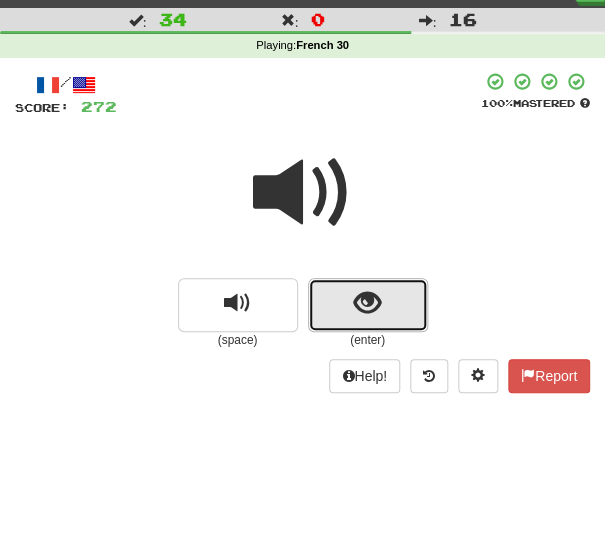 click at bounding box center (368, 305) 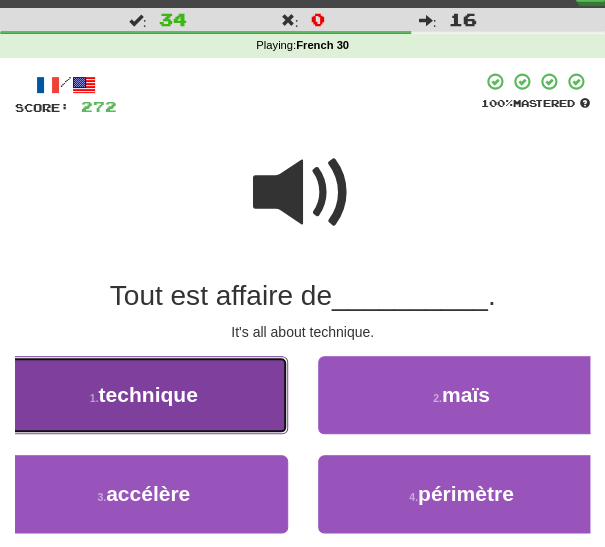 click on "1 . technique" at bounding box center [144, 395] 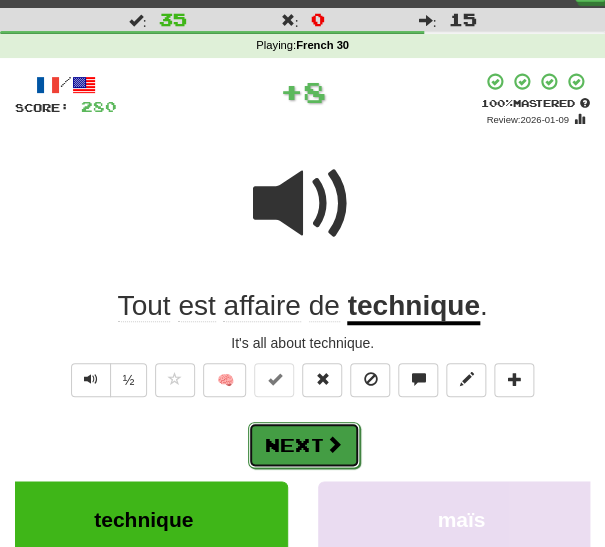 click on "Next" at bounding box center [304, 445] 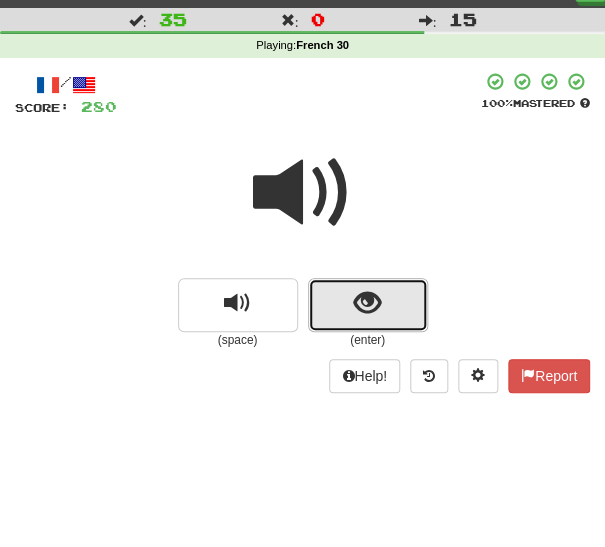 click at bounding box center [367, 303] 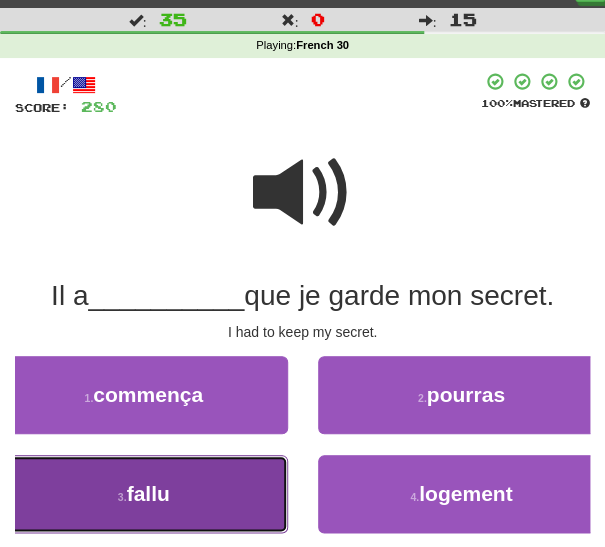 click on "3 . fallu" at bounding box center [144, 494] 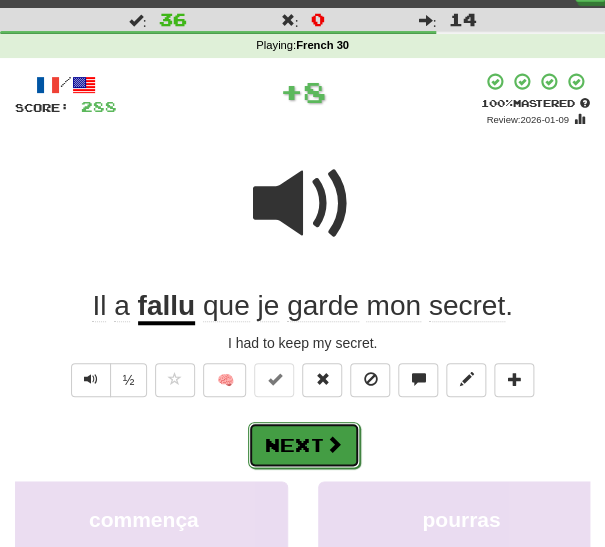click on "Next" at bounding box center (304, 445) 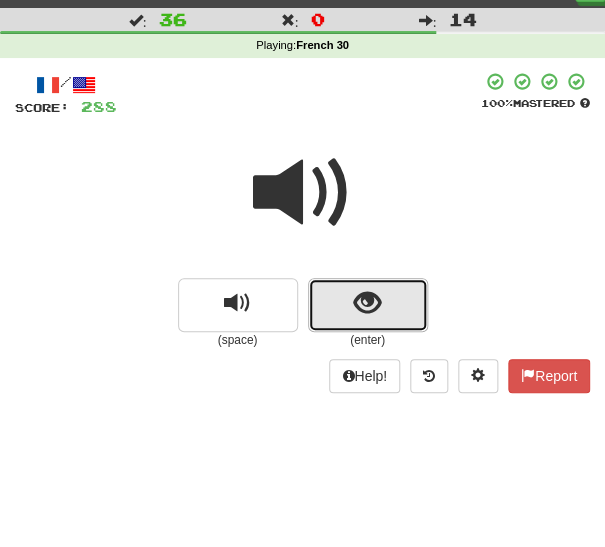 click at bounding box center (368, 305) 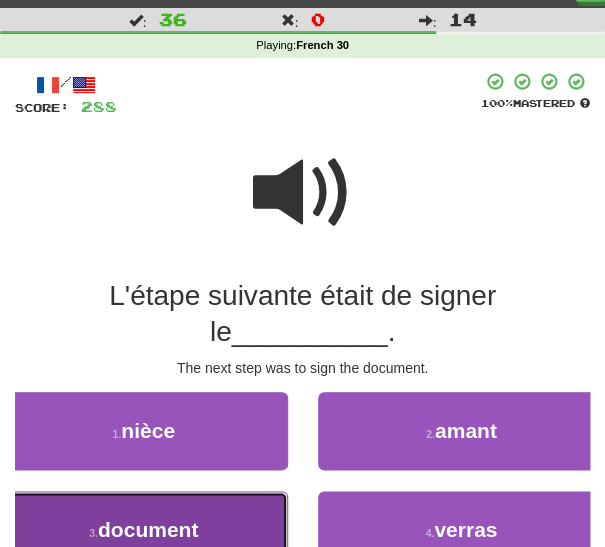 click on "3 . document" at bounding box center (144, 530) 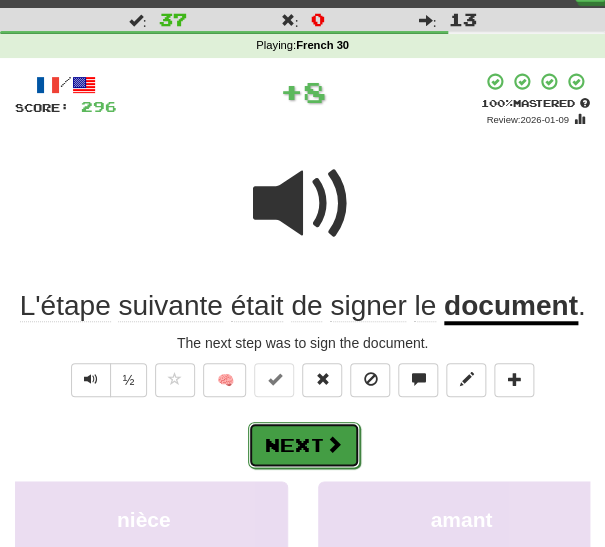 click on "Next" at bounding box center [304, 445] 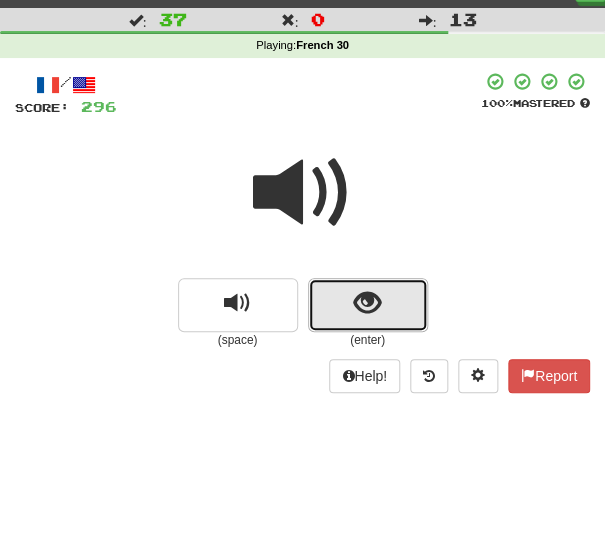 click at bounding box center (368, 305) 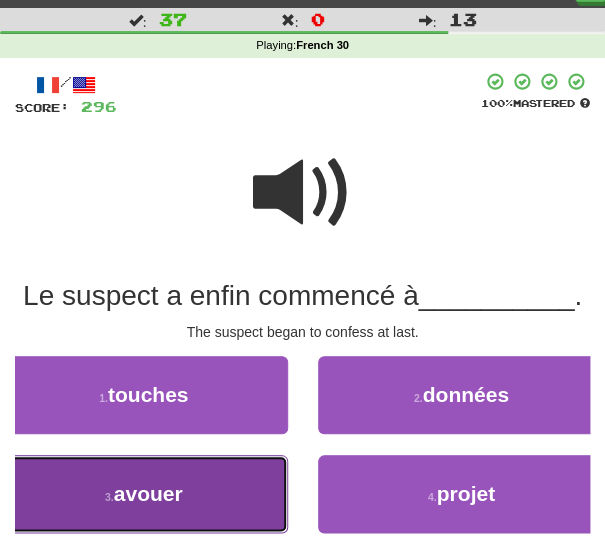 click on "3 . avouer" at bounding box center (144, 494) 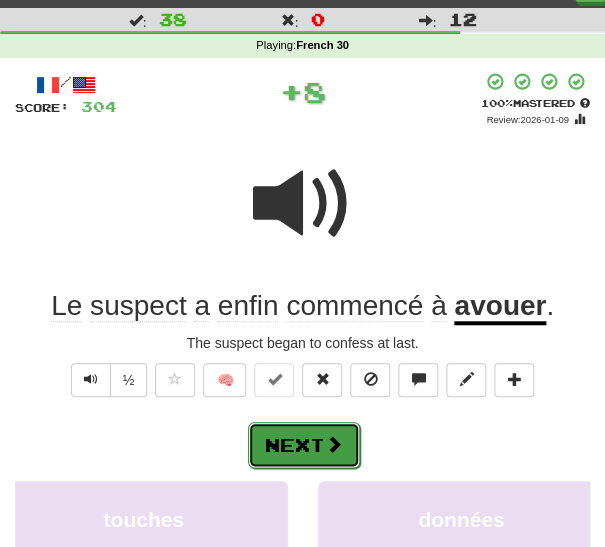 click on "Next" at bounding box center (304, 445) 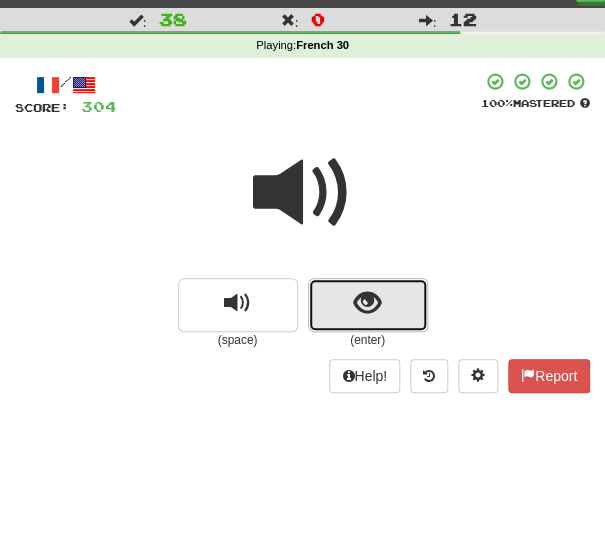 click at bounding box center (368, 305) 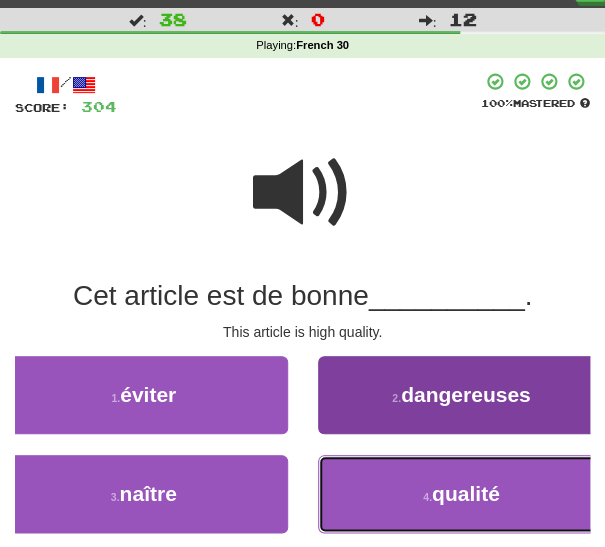 click on "4 .  qualité" at bounding box center [462, 494] 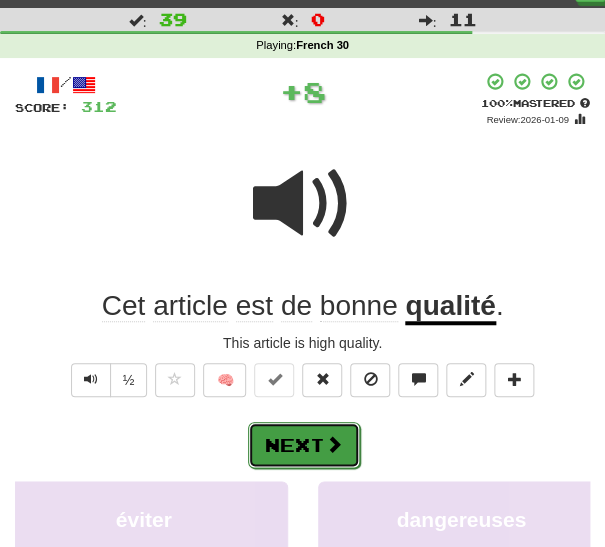 click on "Next" at bounding box center (304, 445) 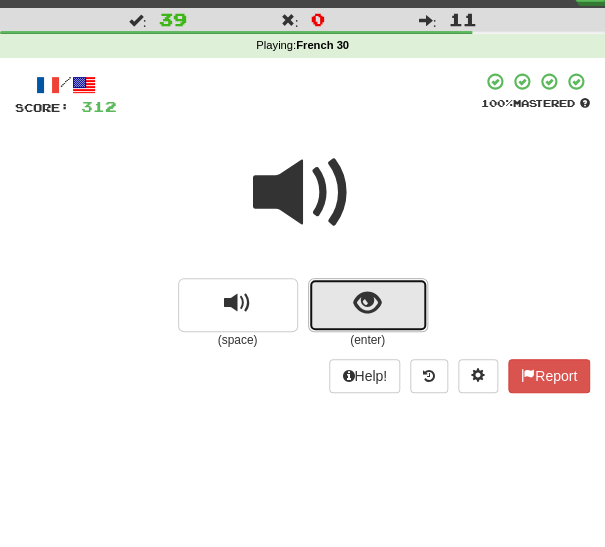 click at bounding box center (367, 303) 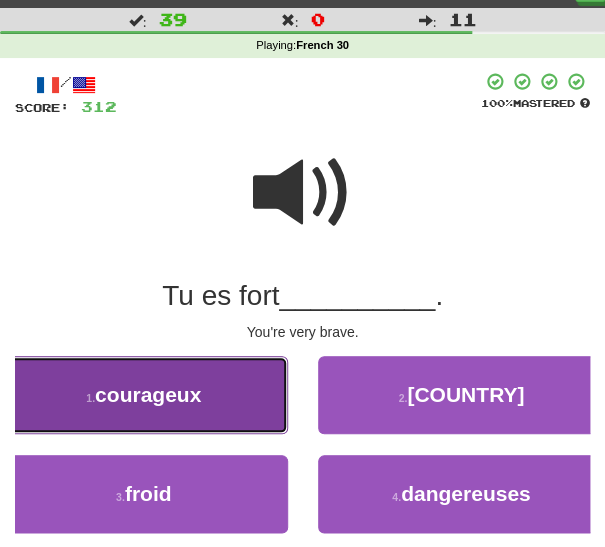 click on "1 . courageux" at bounding box center [144, 395] 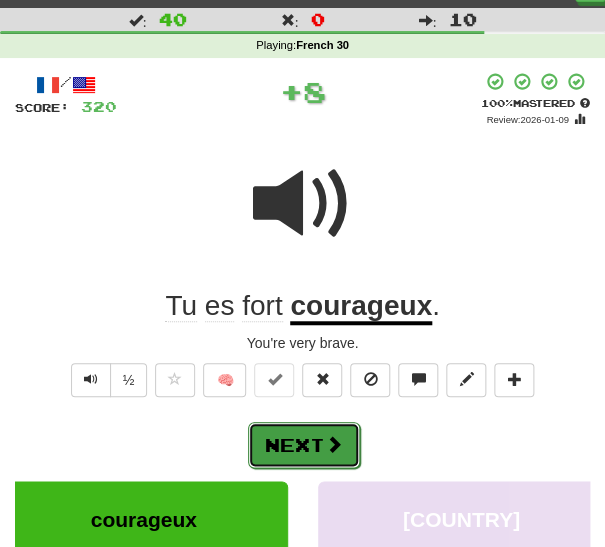 click on "Next" at bounding box center [304, 445] 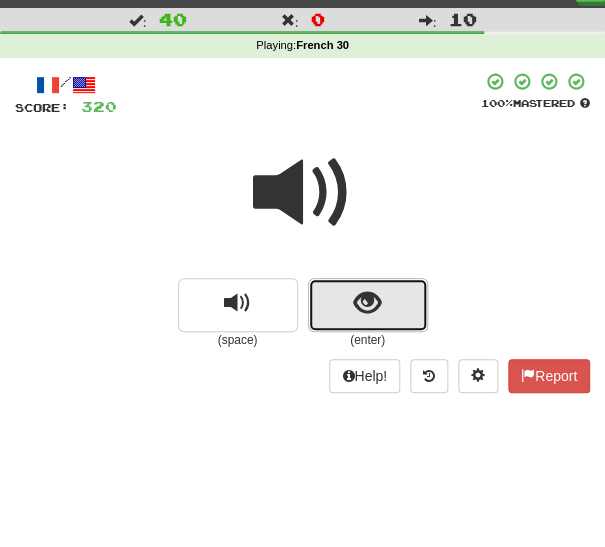 click at bounding box center [368, 305] 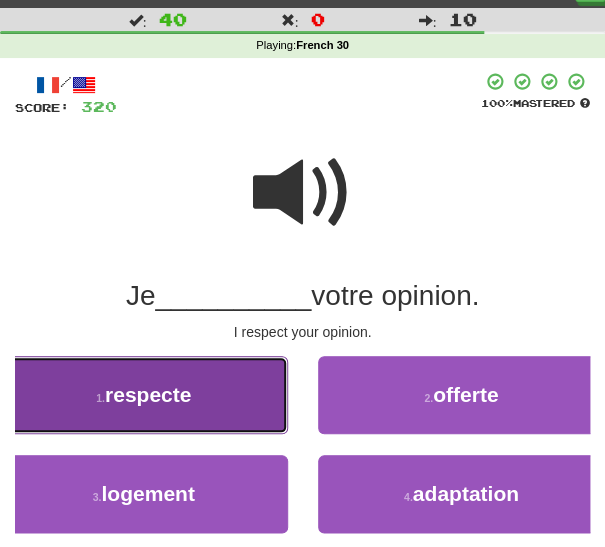 click on "1 .  respecte" at bounding box center (144, 395) 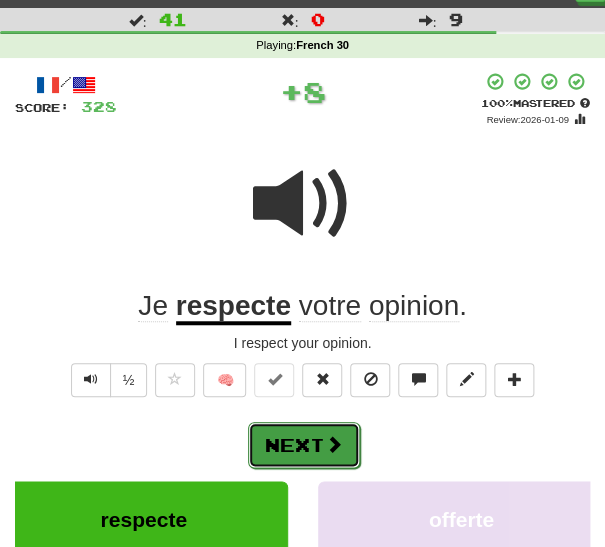 click on "Next" at bounding box center [304, 445] 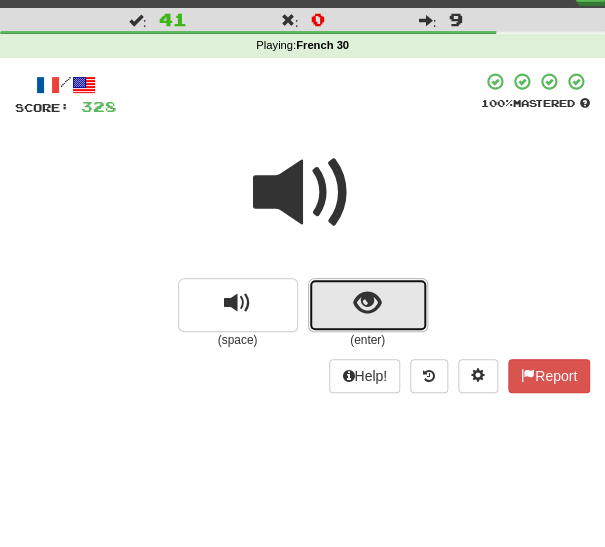 click at bounding box center [368, 305] 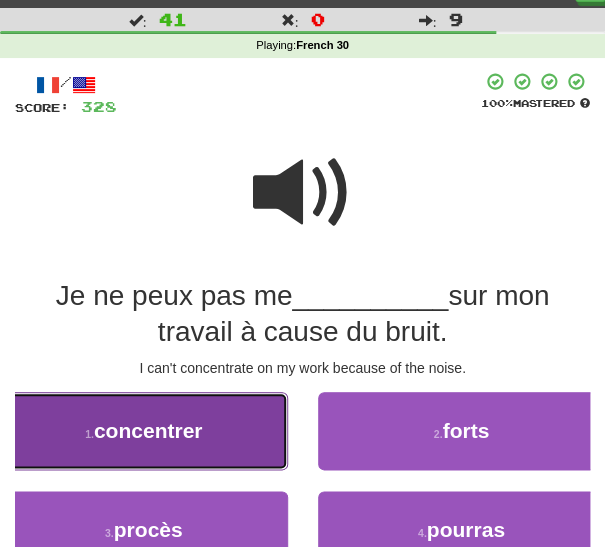 click on "1 . concentrer" at bounding box center (144, 431) 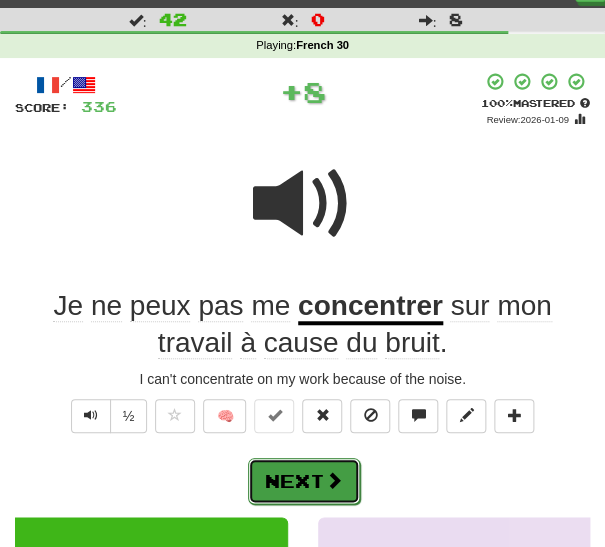 click on "Next" at bounding box center [304, 481] 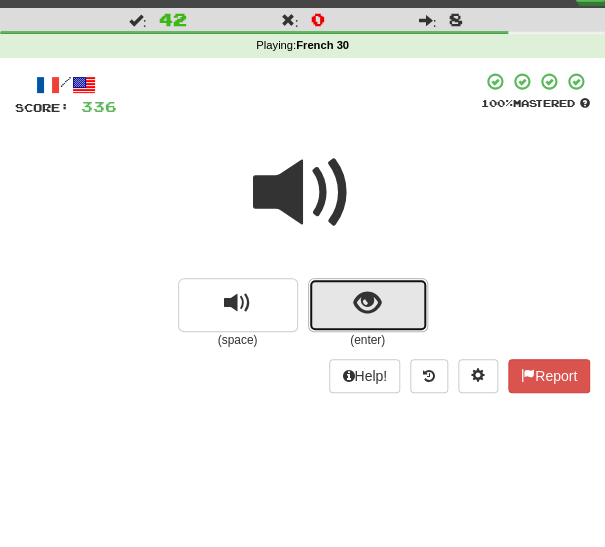 click at bounding box center (368, 305) 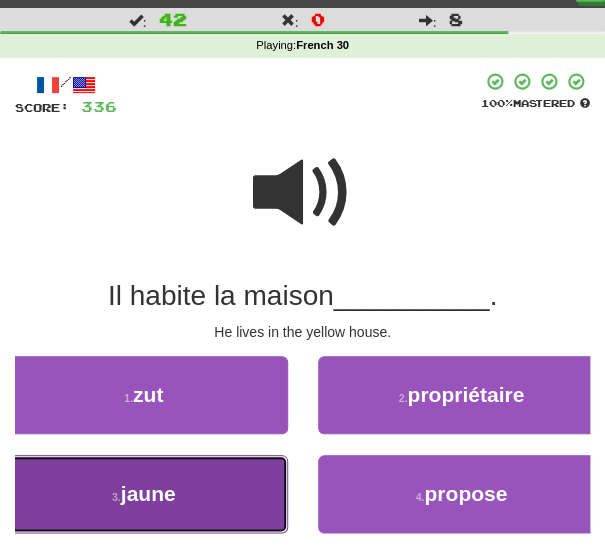 click on "3 . jaune" at bounding box center (144, 494) 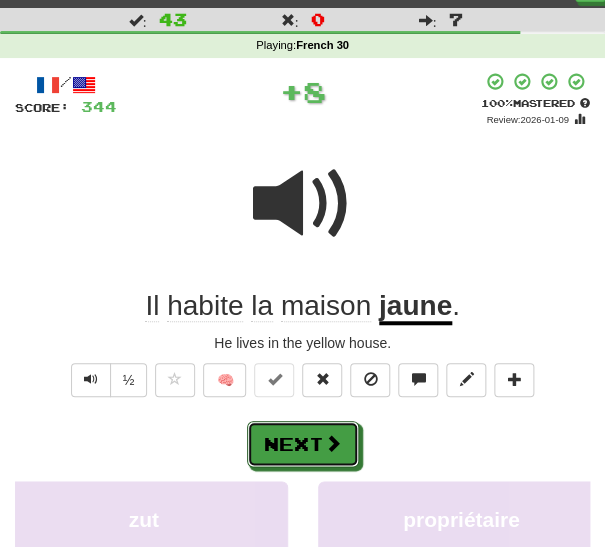 click on "Next" at bounding box center [303, 444] 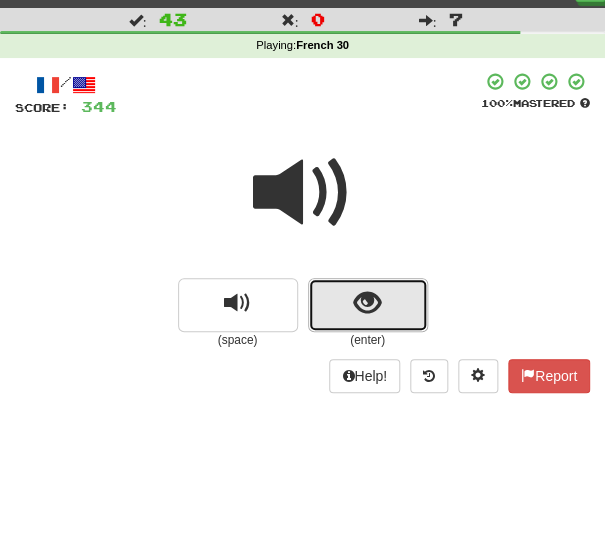 click at bounding box center [367, 303] 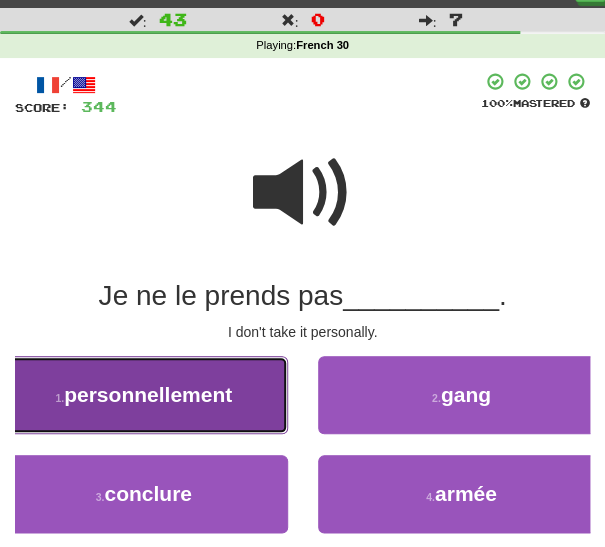 click on "1 .  personnellement" at bounding box center (144, 395) 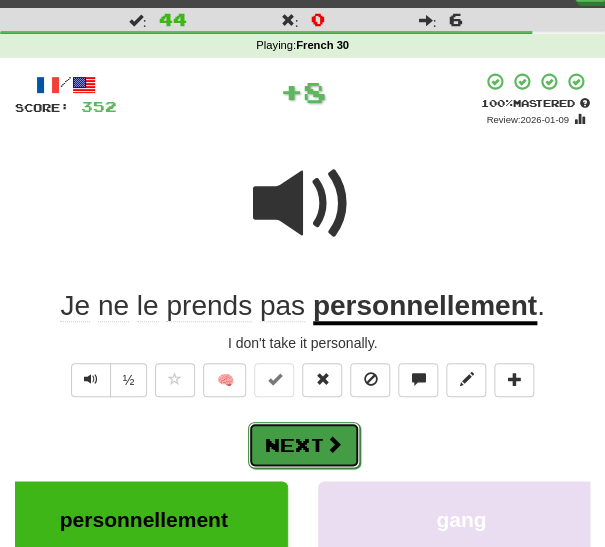 click on "Next" at bounding box center (304, 445) 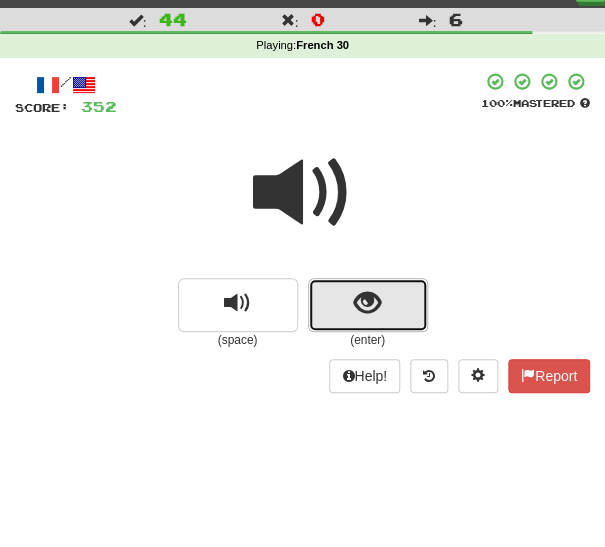 click at bounding box center [368, 305] 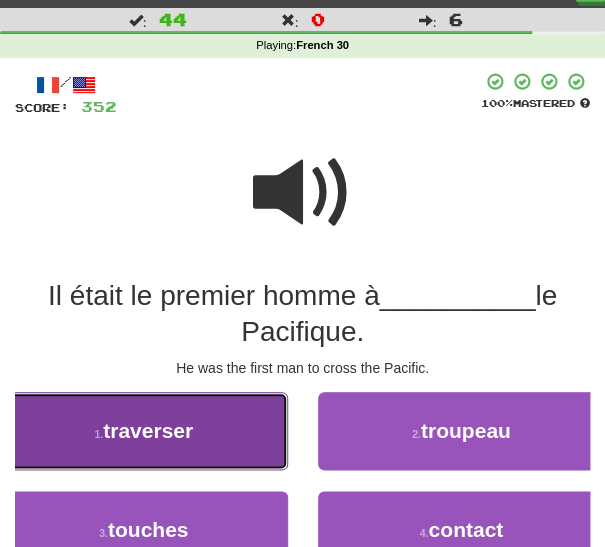 click on "1 . traverser" at bounding box center (144, 431) 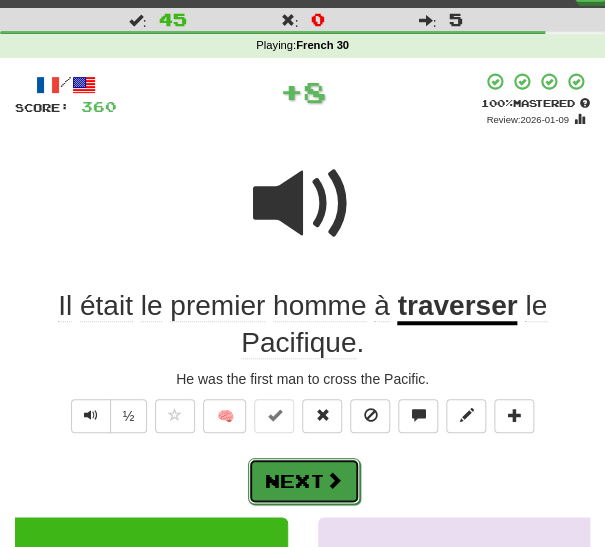 click on "Next" at bounding box center (304, 481) 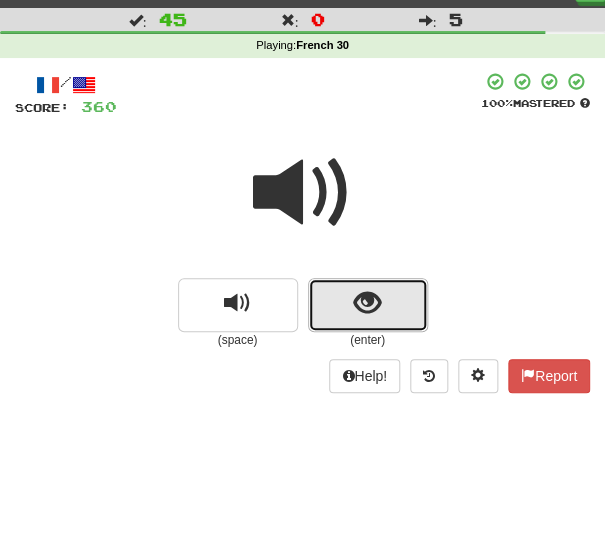 click at bounding box center (368, 305) 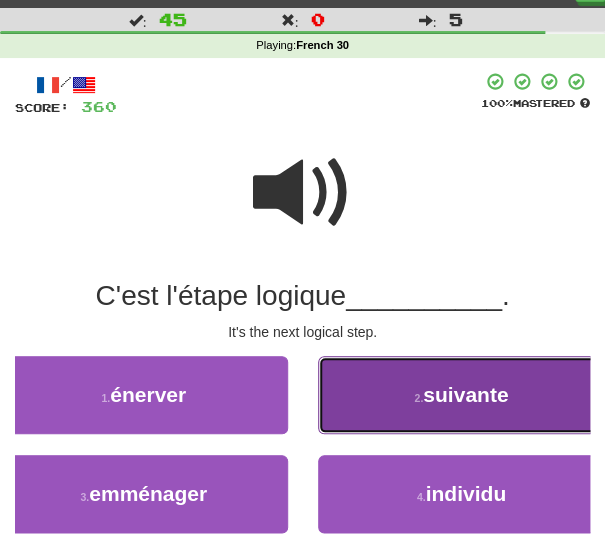 click on "2 . suivante" at bounding box center [462, 395] 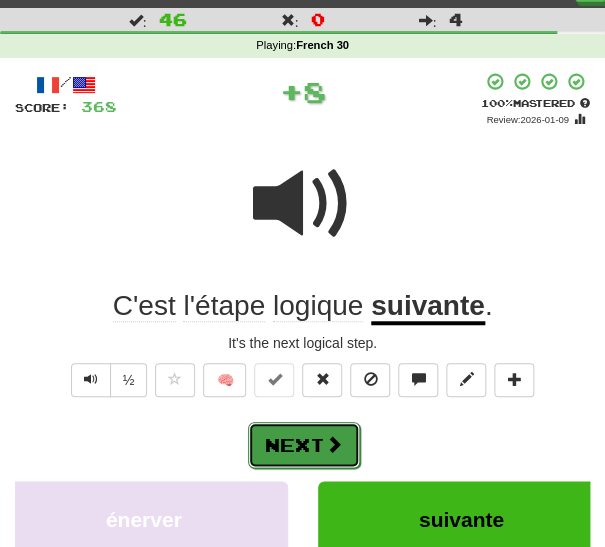click on "Next" at bounding box center (304, 445) 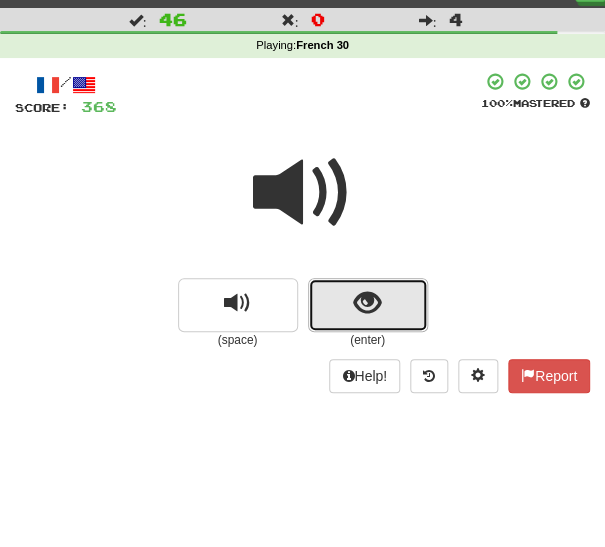 click at bounding box center (367, 303) 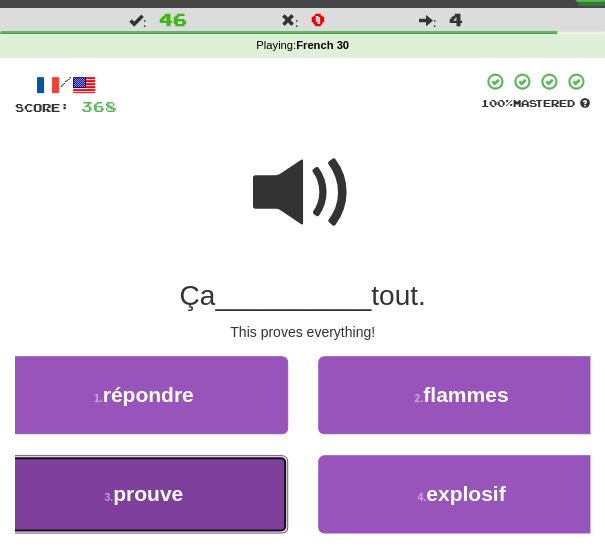 click on "3 . prouve" at bounding box center [144, 494] 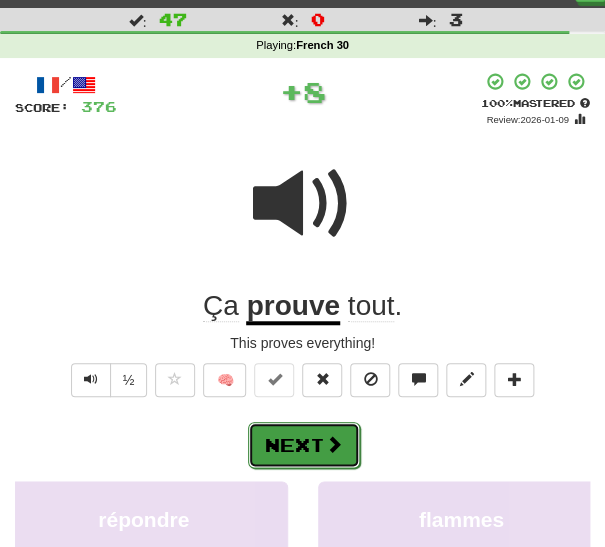 click on "Next" at bounding box center (304, 445) 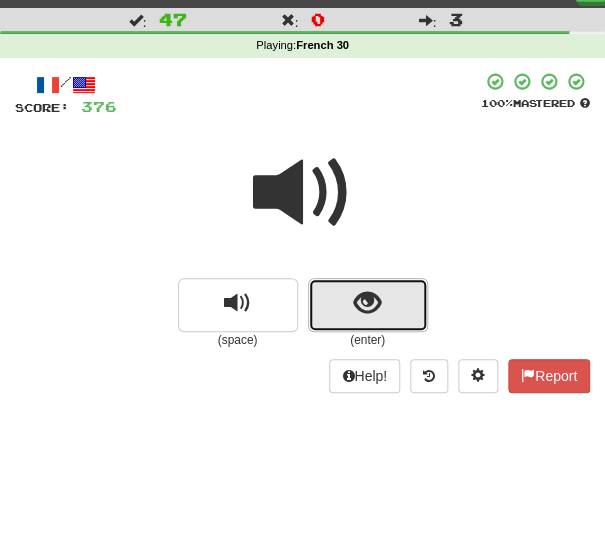 click at bounding box center (368, 305) 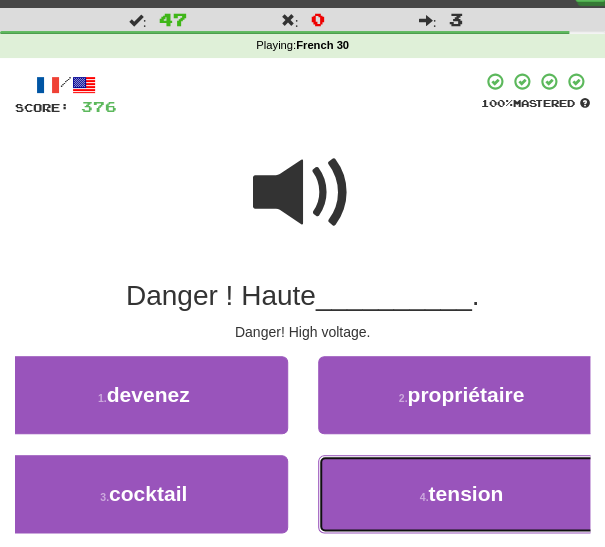 click on "4 . tension" at bounding box center (462, 494) 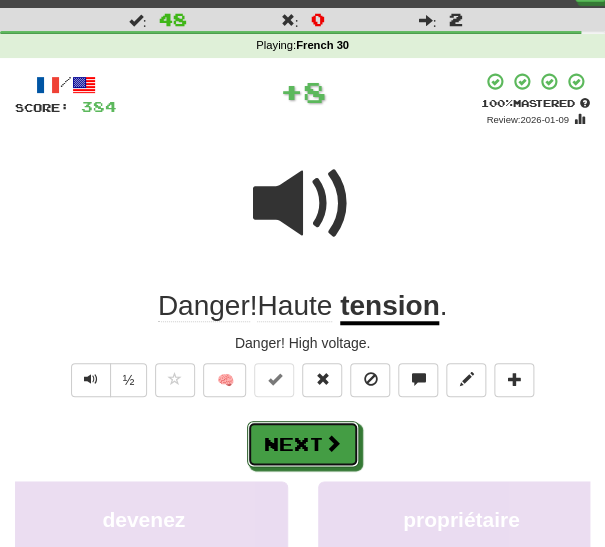 click on "Next" at bounding box center (303, 444) 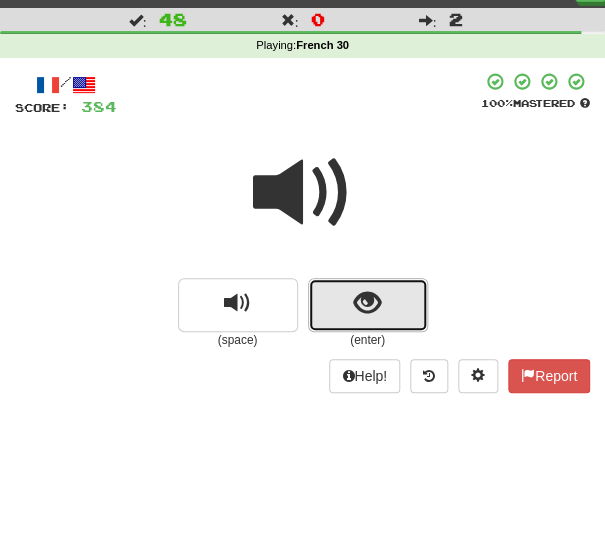 click at bounding box center (368, 305) 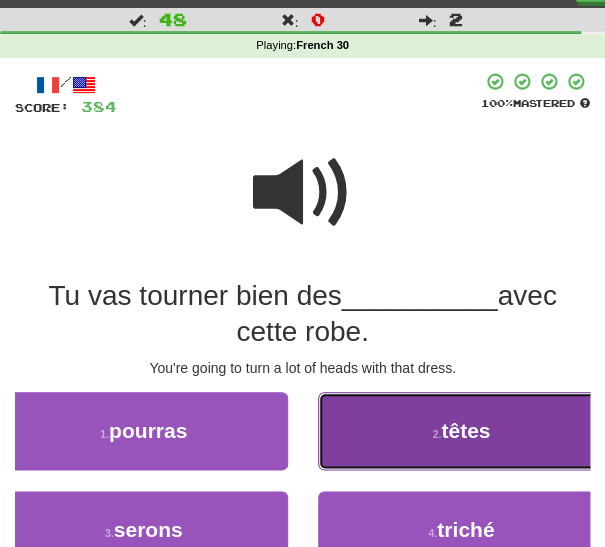 click on "2 .  têtes" at bounding box center (462, 431) 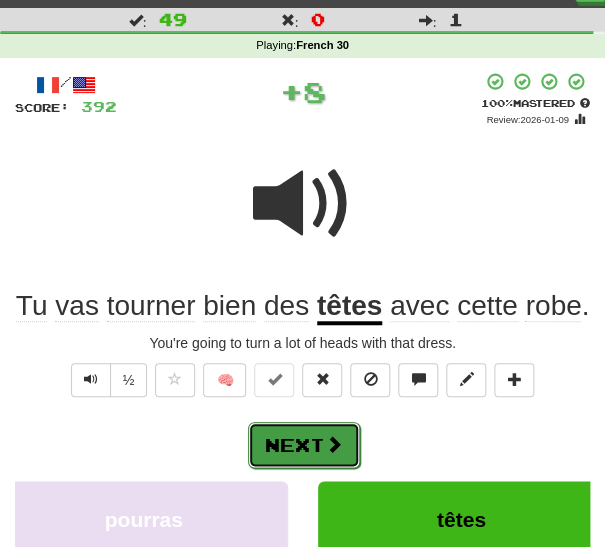 click at bounding box center (334, 444) 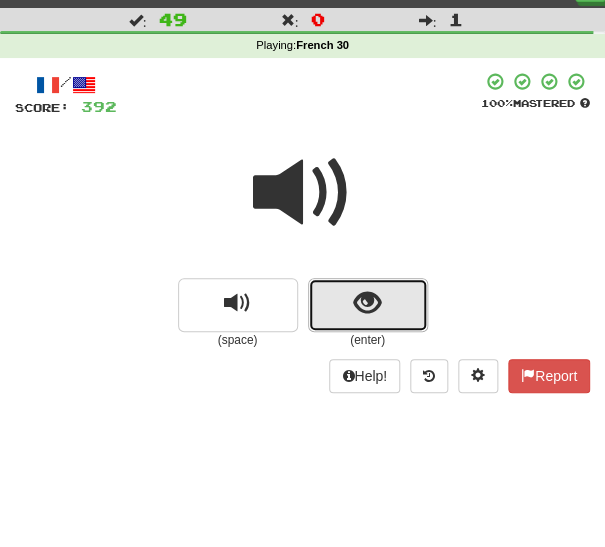 click at bounding box center [367, 303] 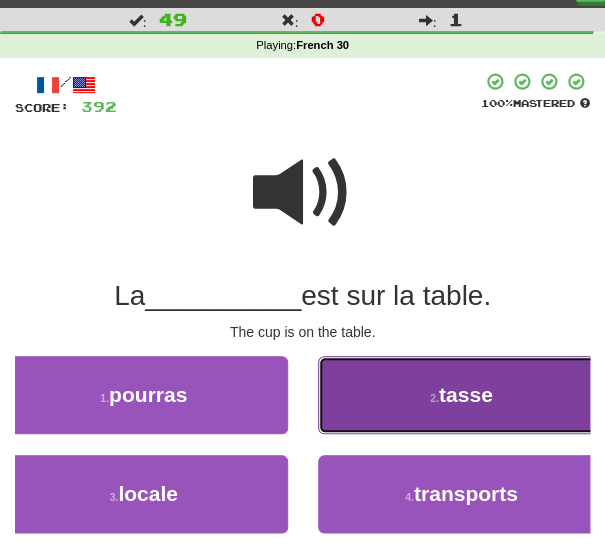 click on "2 . tasse" at bounding box center [462, 395] 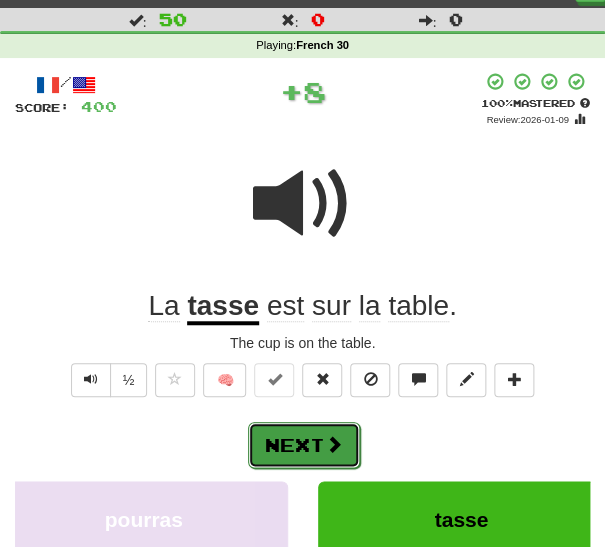 click on "Next" at bounding box center [304, 445] 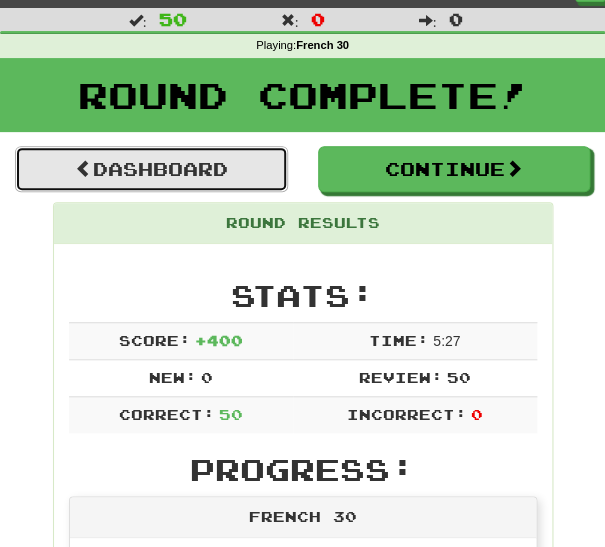 click on "Dashboard" at bounding box center [151, 169] 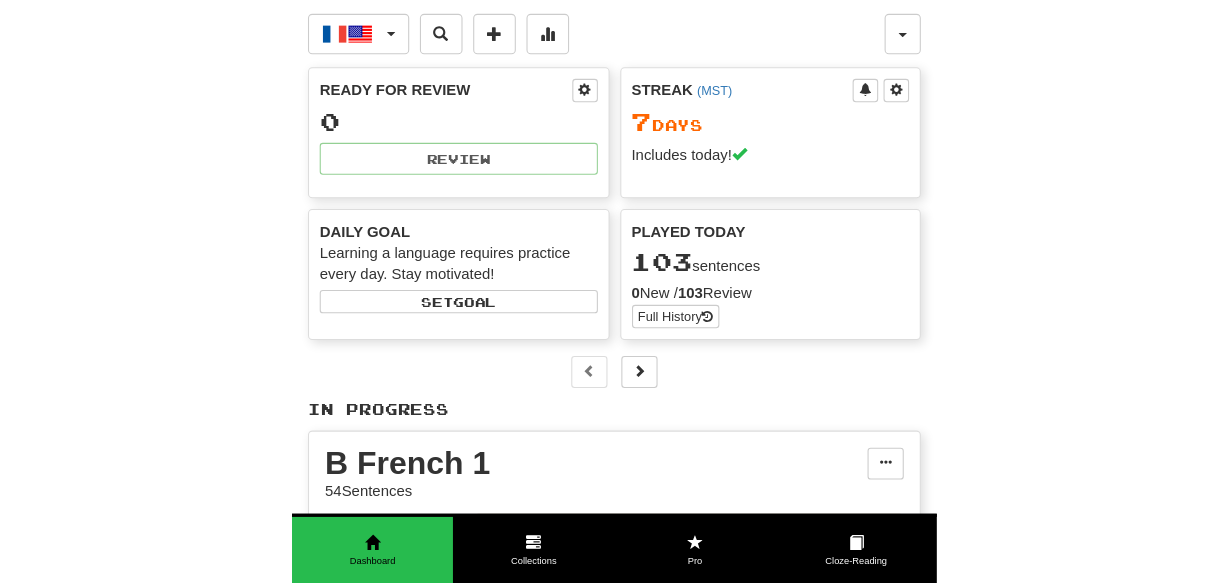 scroll, scrollTop: 0, scrollLeft: 0, axis: both 